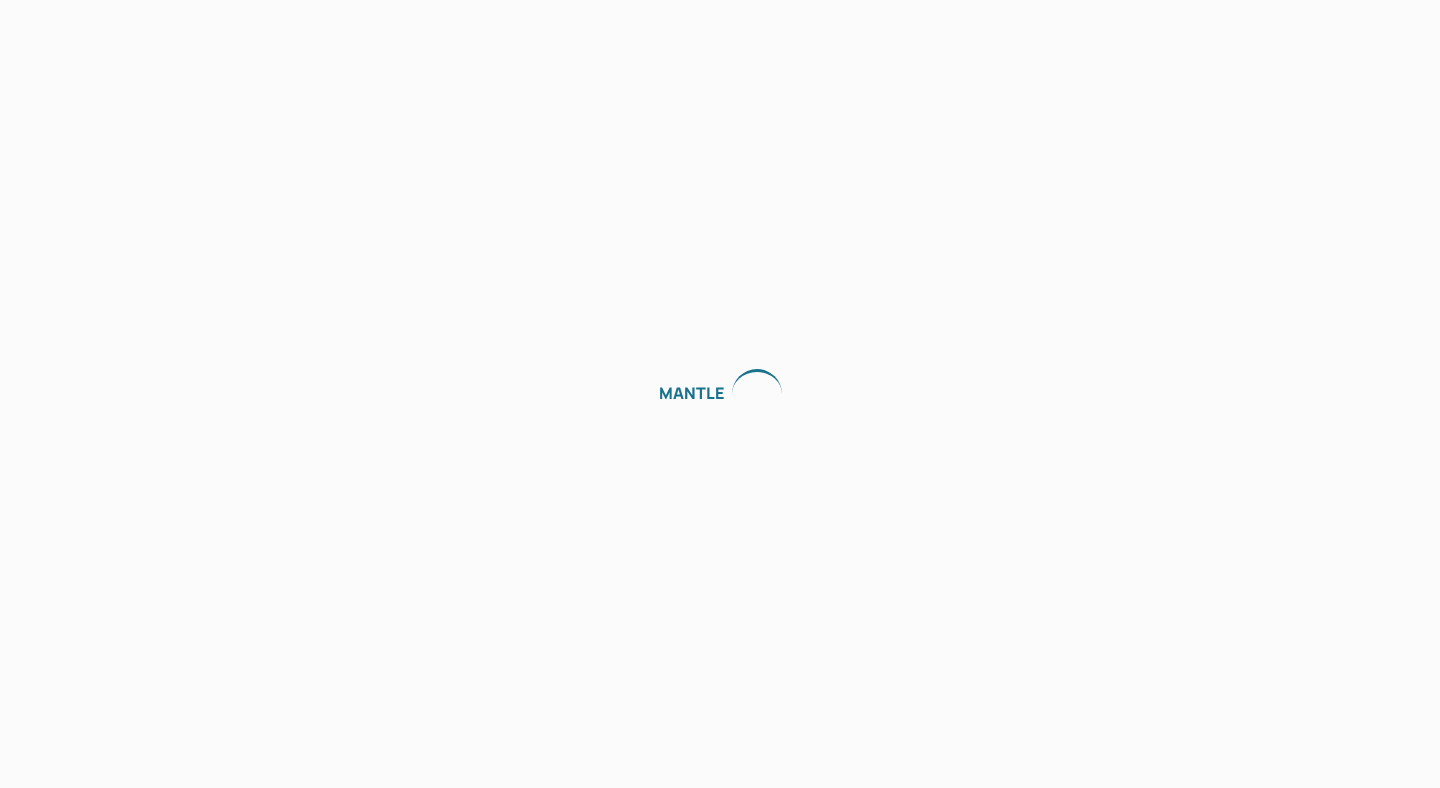 scroll, scrollTop: 0, scrollLeft: 0, axis: both 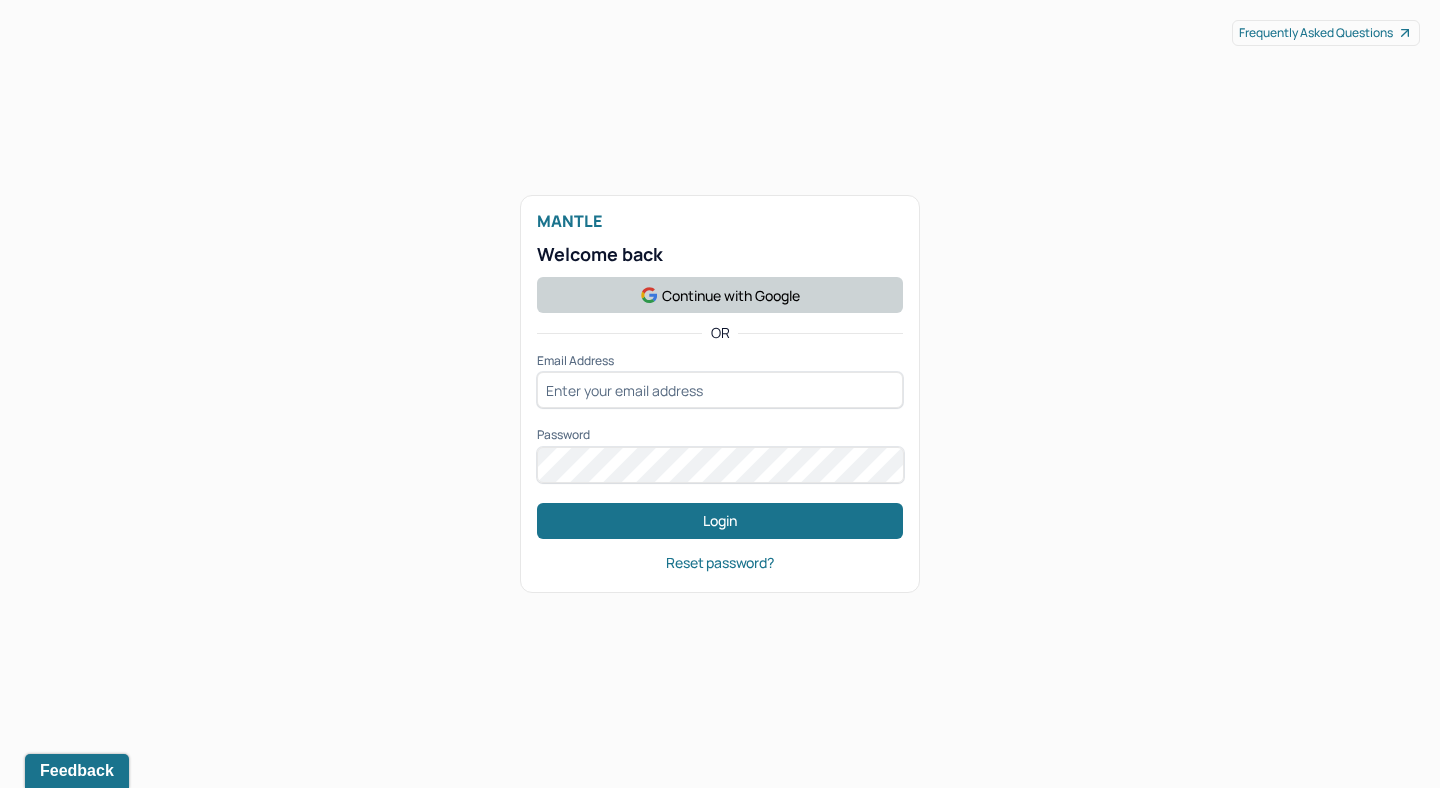 click on "Continue with Google" at bounding box center (720, 295) 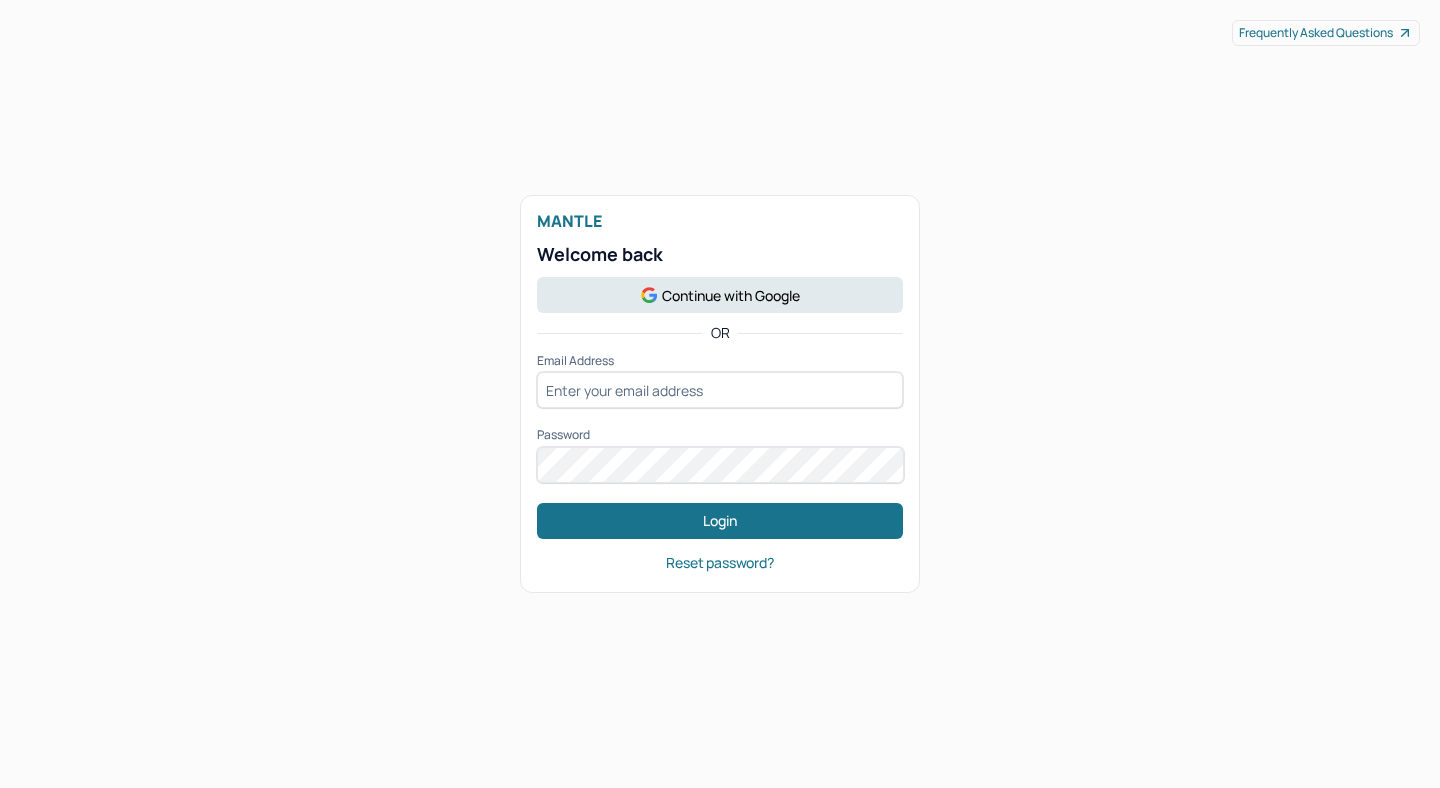 scroll, scrollTop: 0, scrollLeft: 0, axis: both 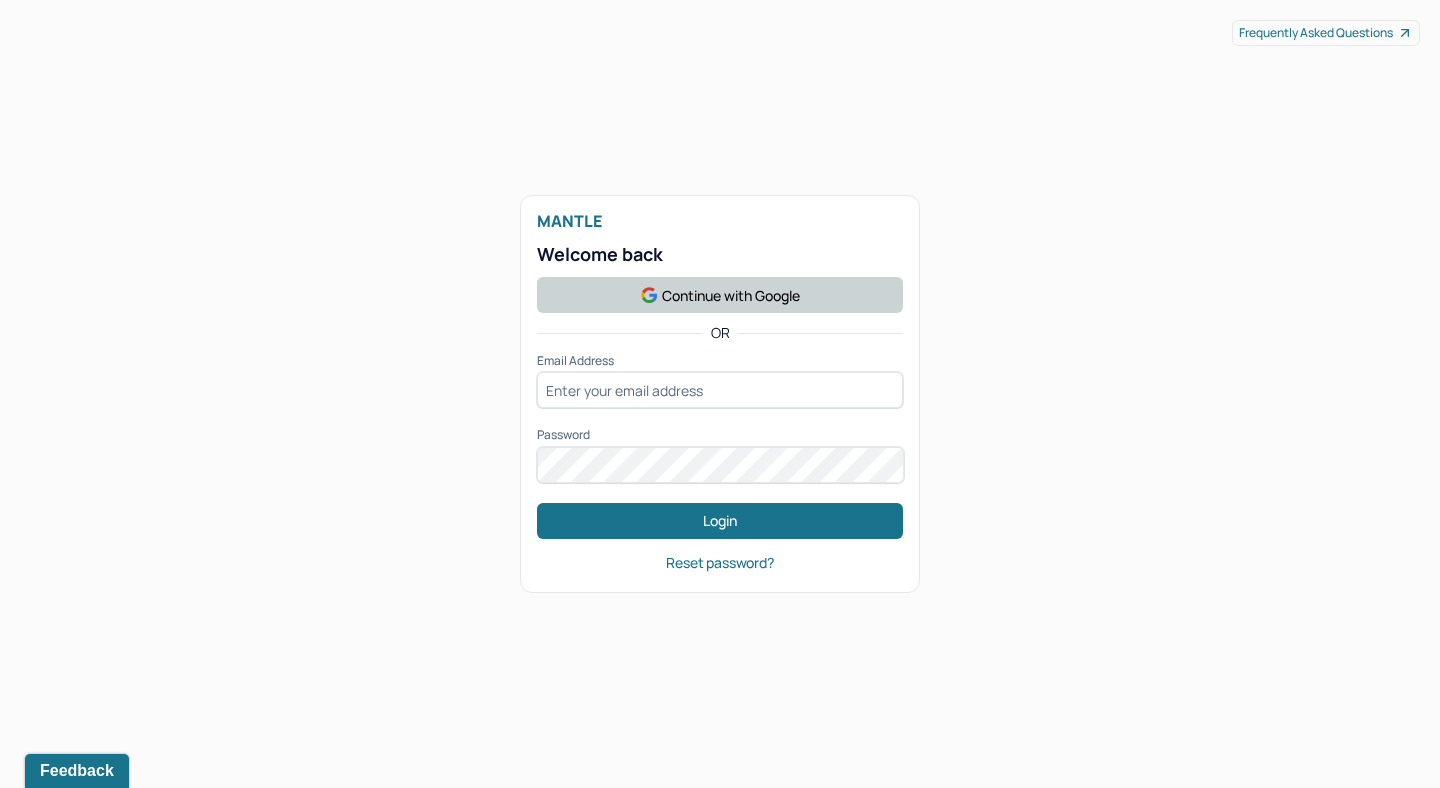 click on "Continue with Google" at bounding box center (720, 295) 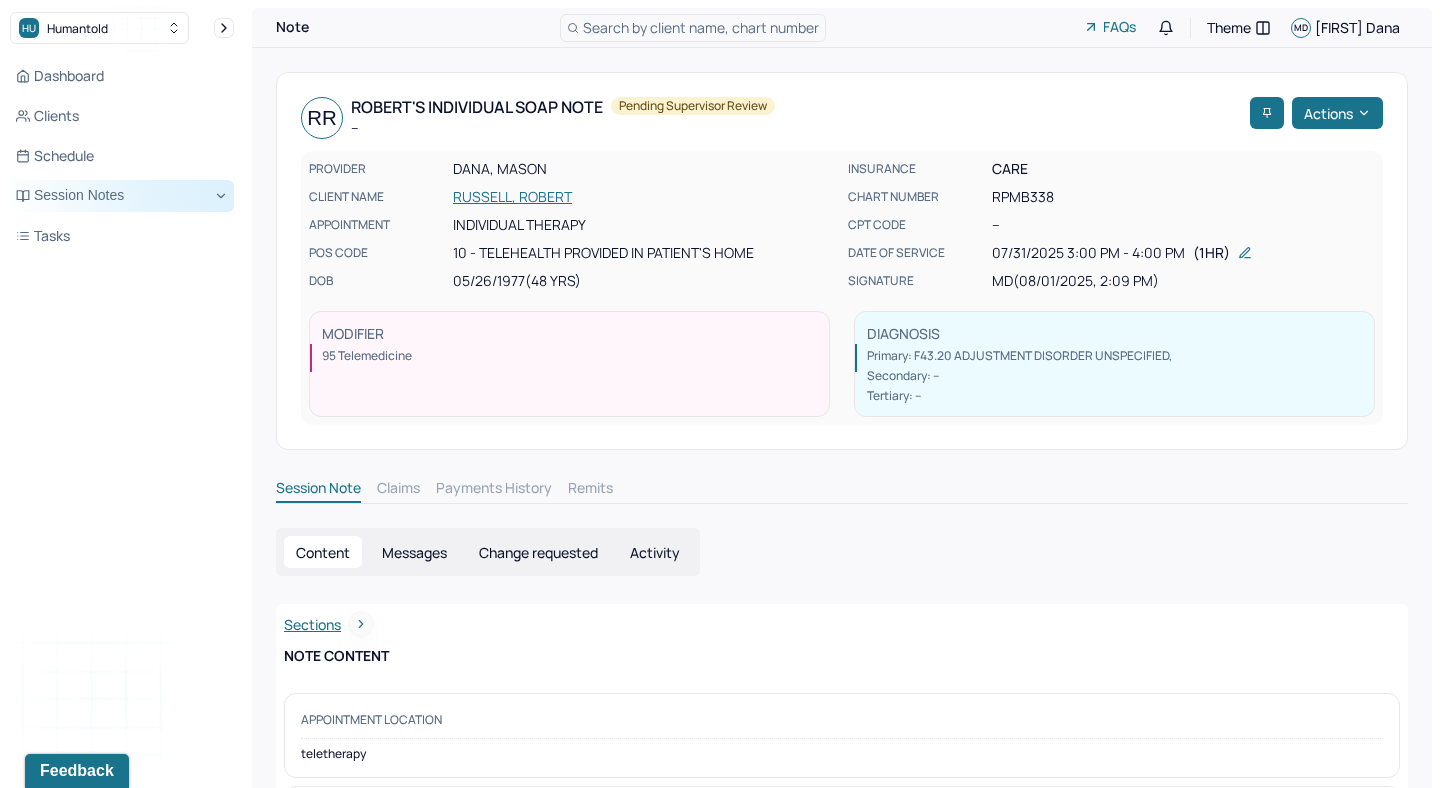 click on "Session Notes" at bounding box center [122, 196] 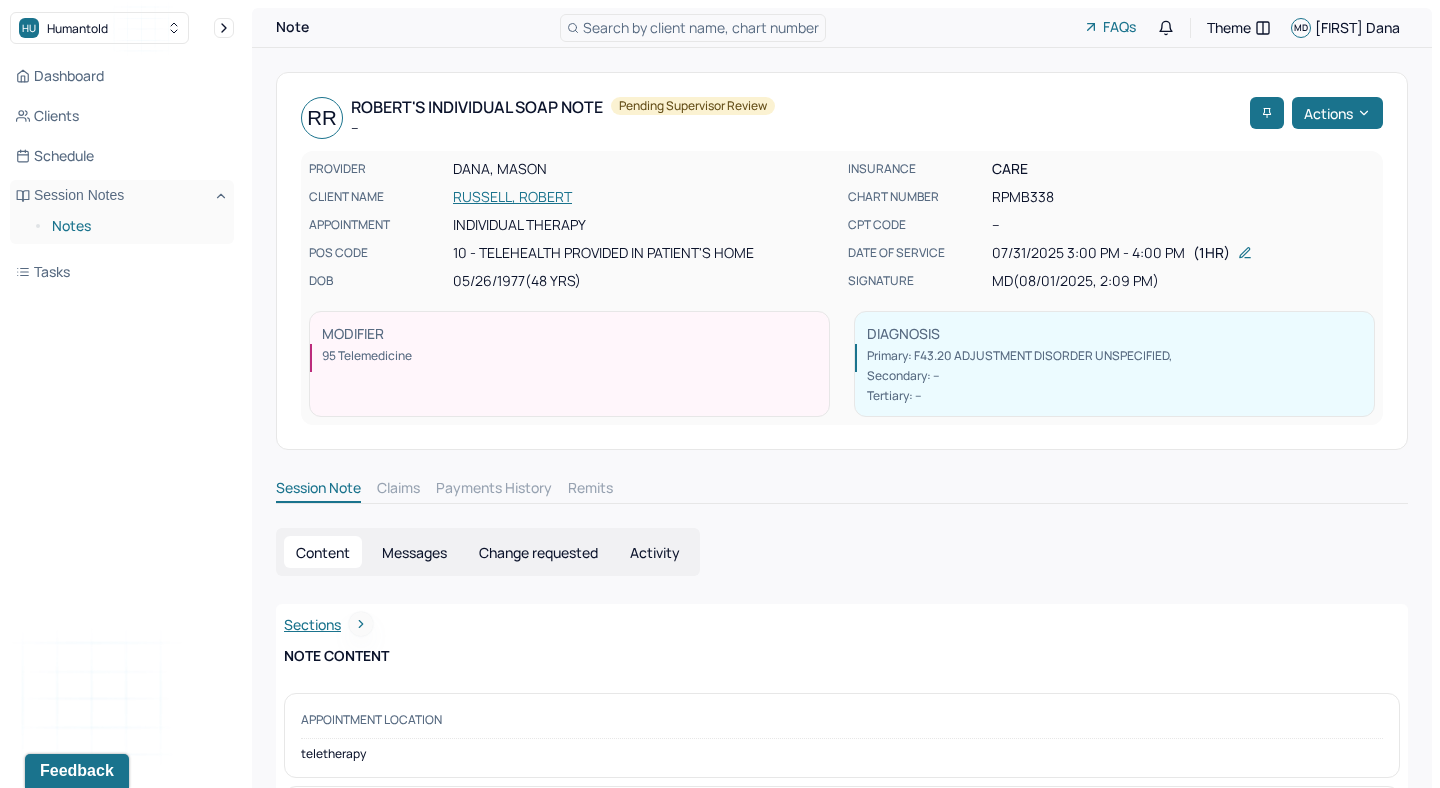 click on "Notes" at bounding box center (135, 226) 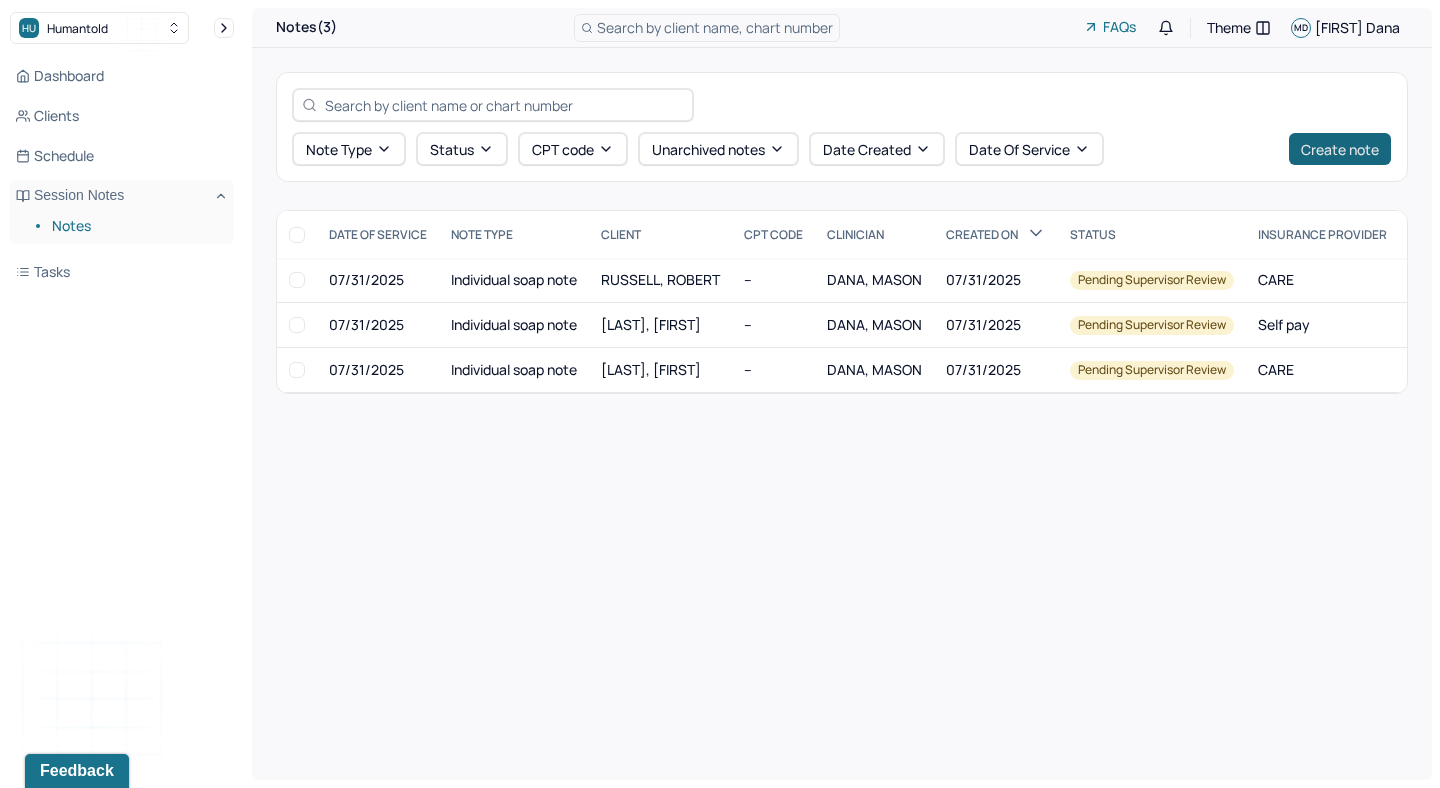click on "Create note" at bounding box center [1340, 149] 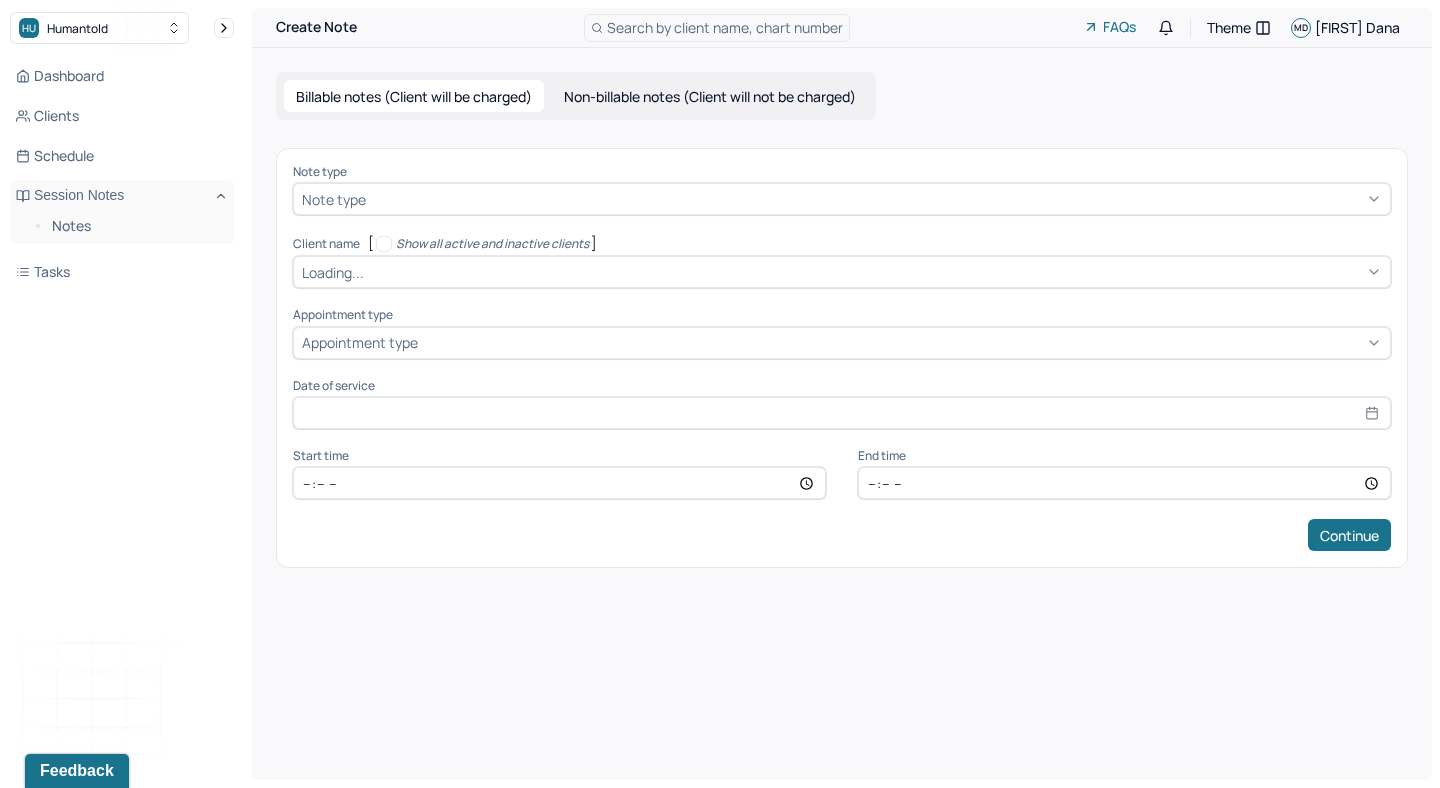 click at bounding box center (876, 199) 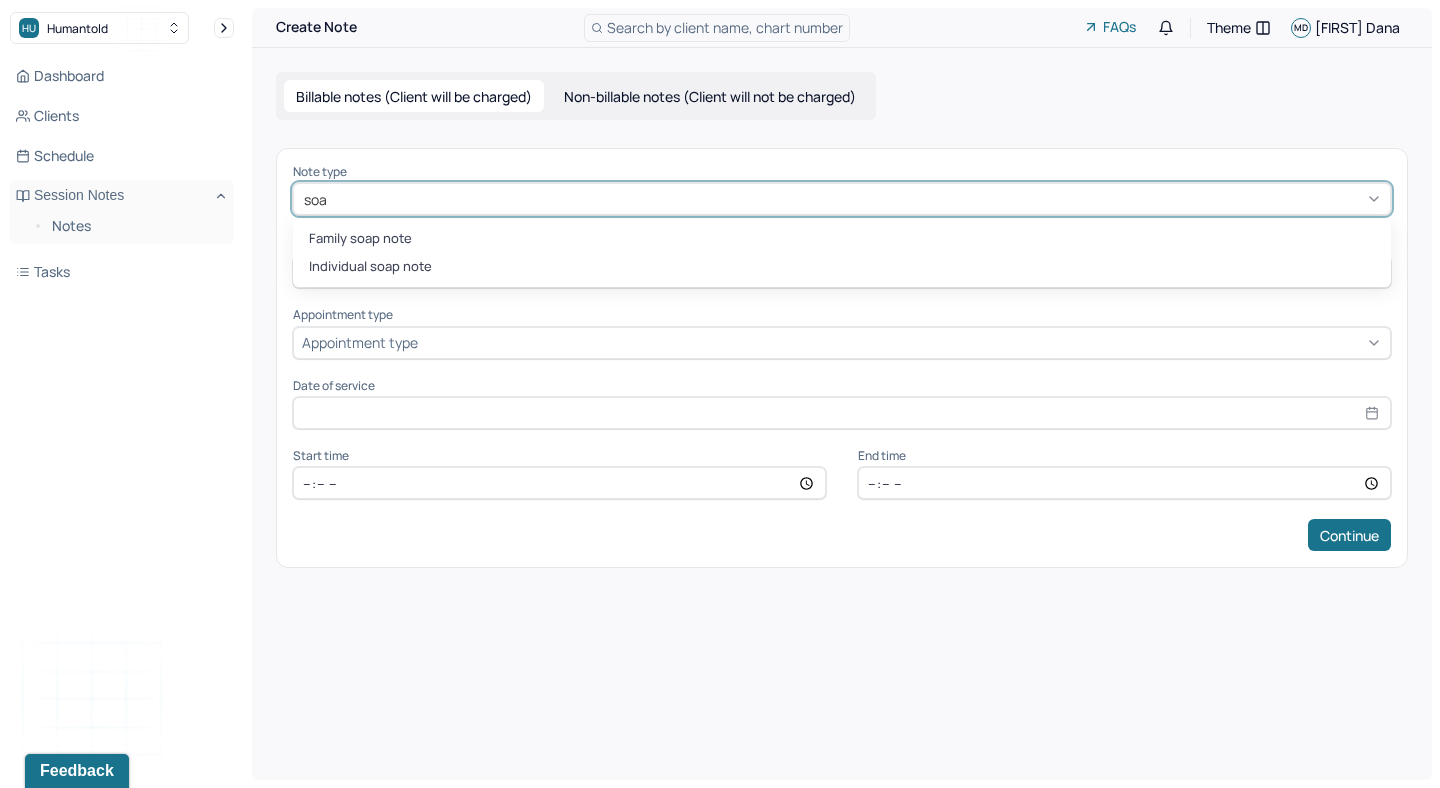type on "soap" 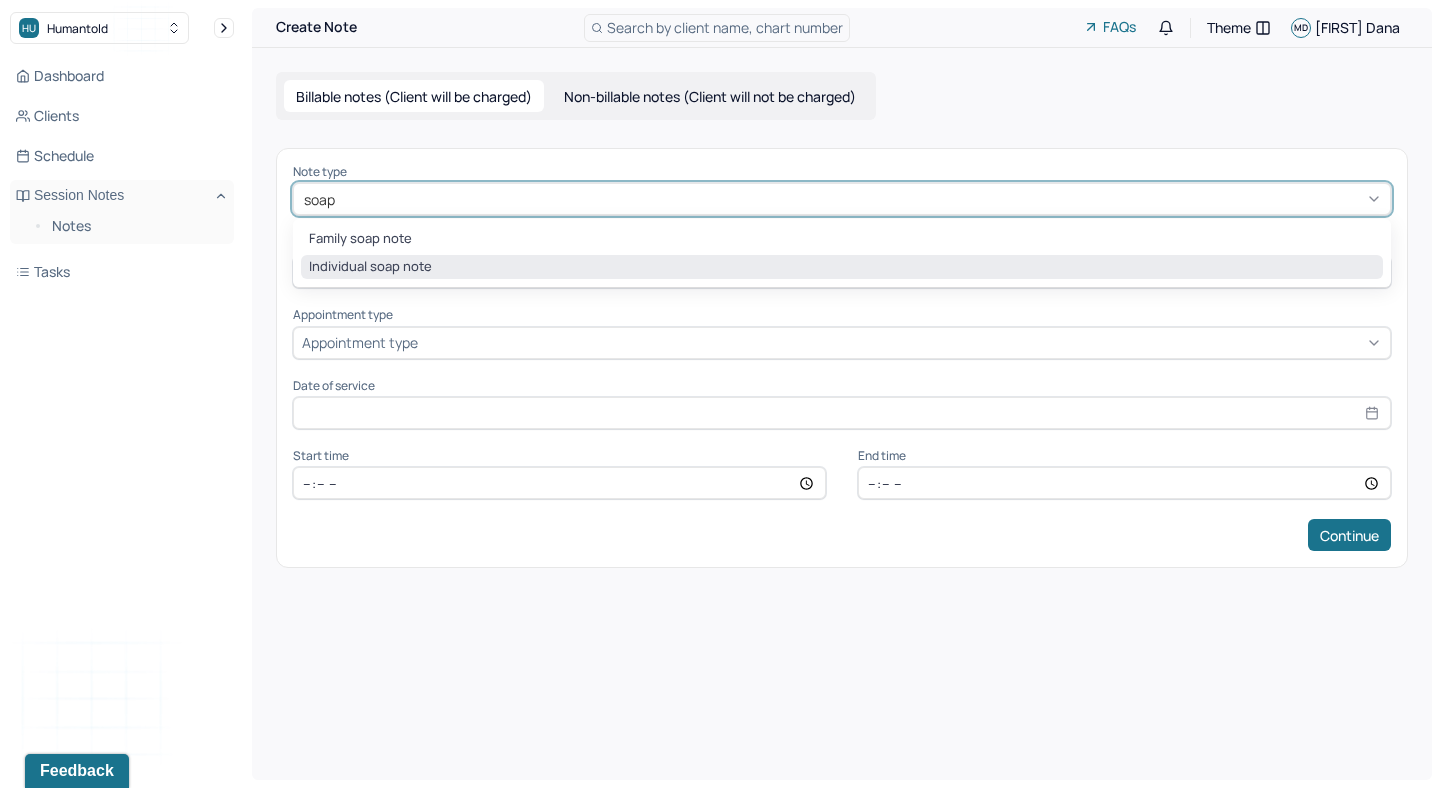 click on "Individual soap note" at bounding box center [842, 267] 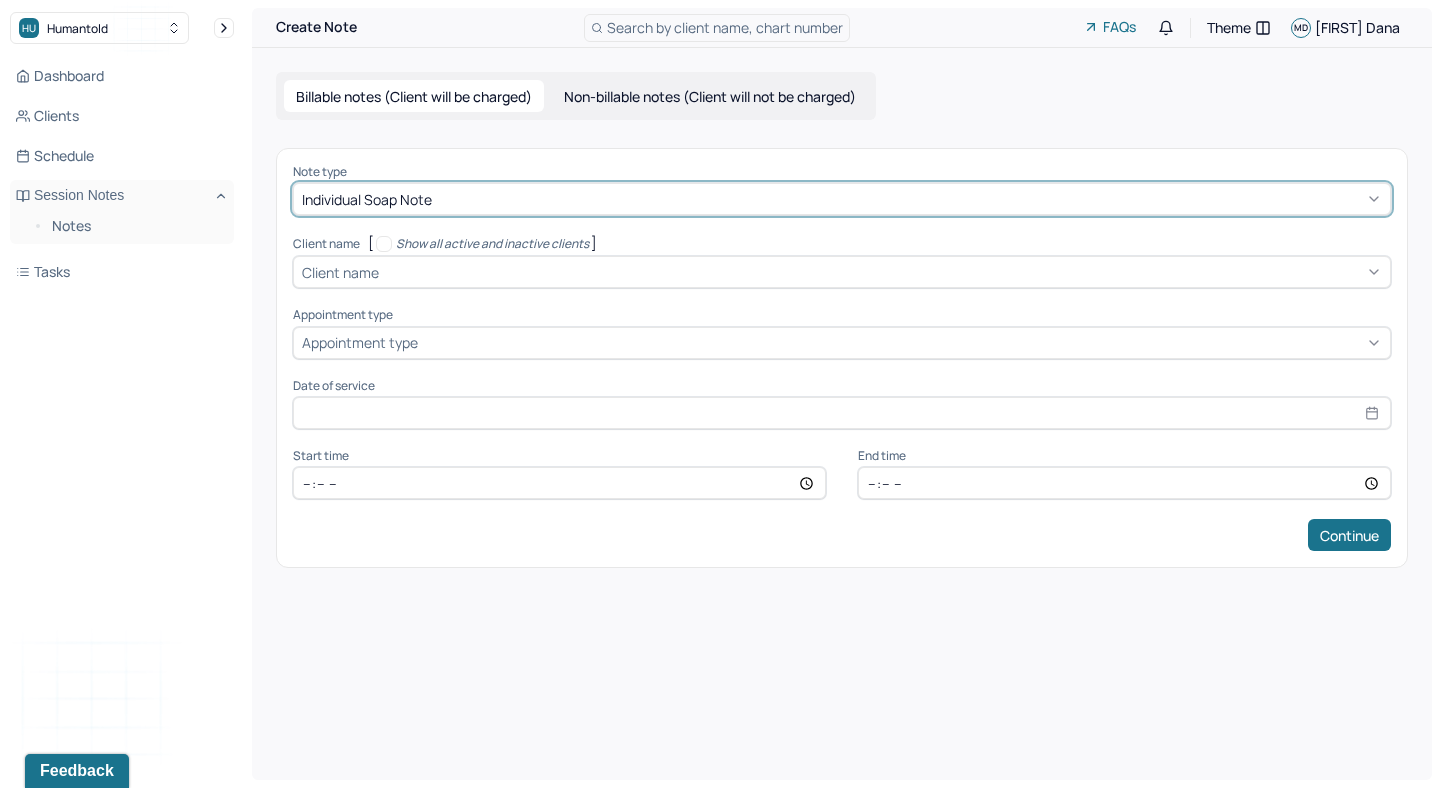 click at bounding box center [882, 272] 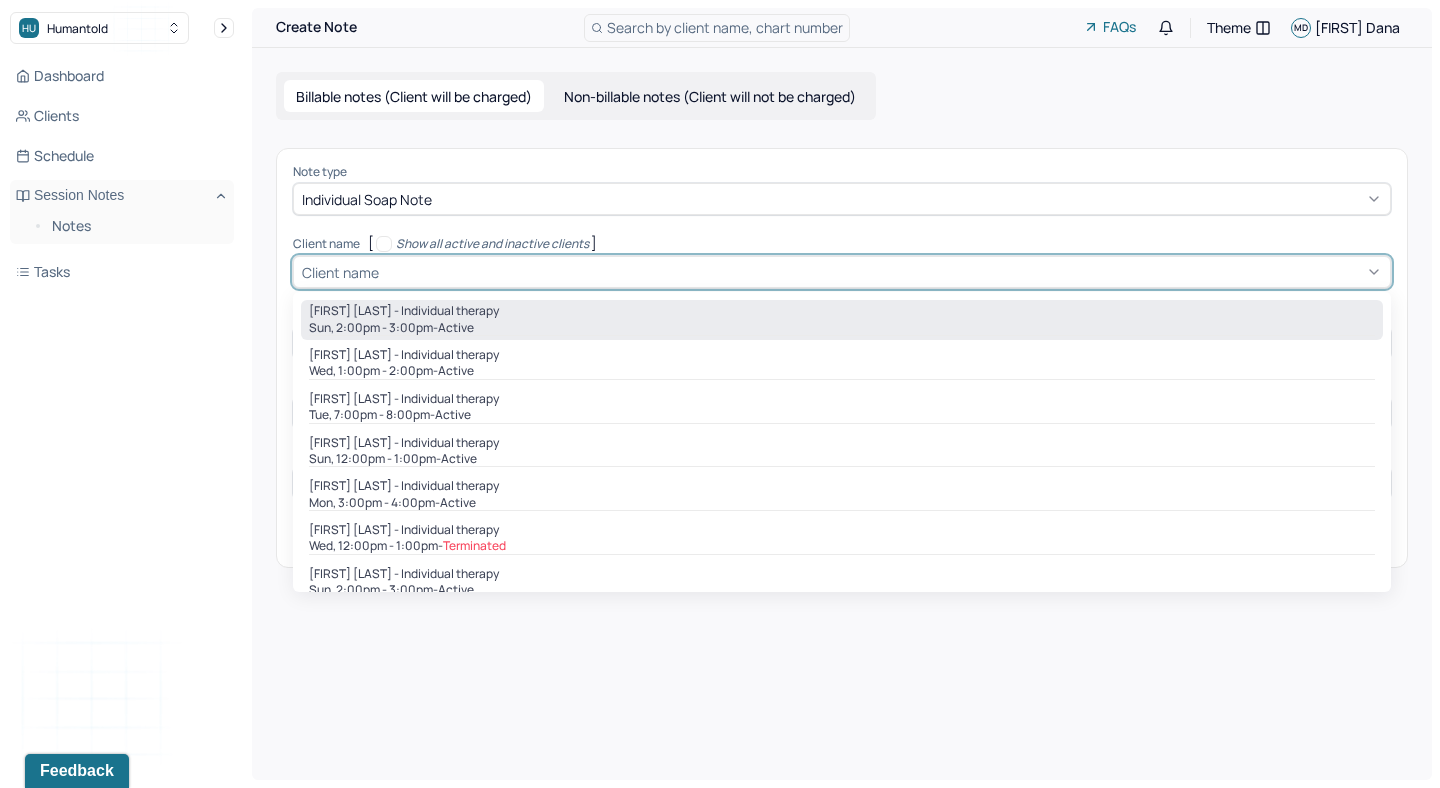 click on "[FIRST] [LAST] - Individual therapy" at bounding box center [404, 311] 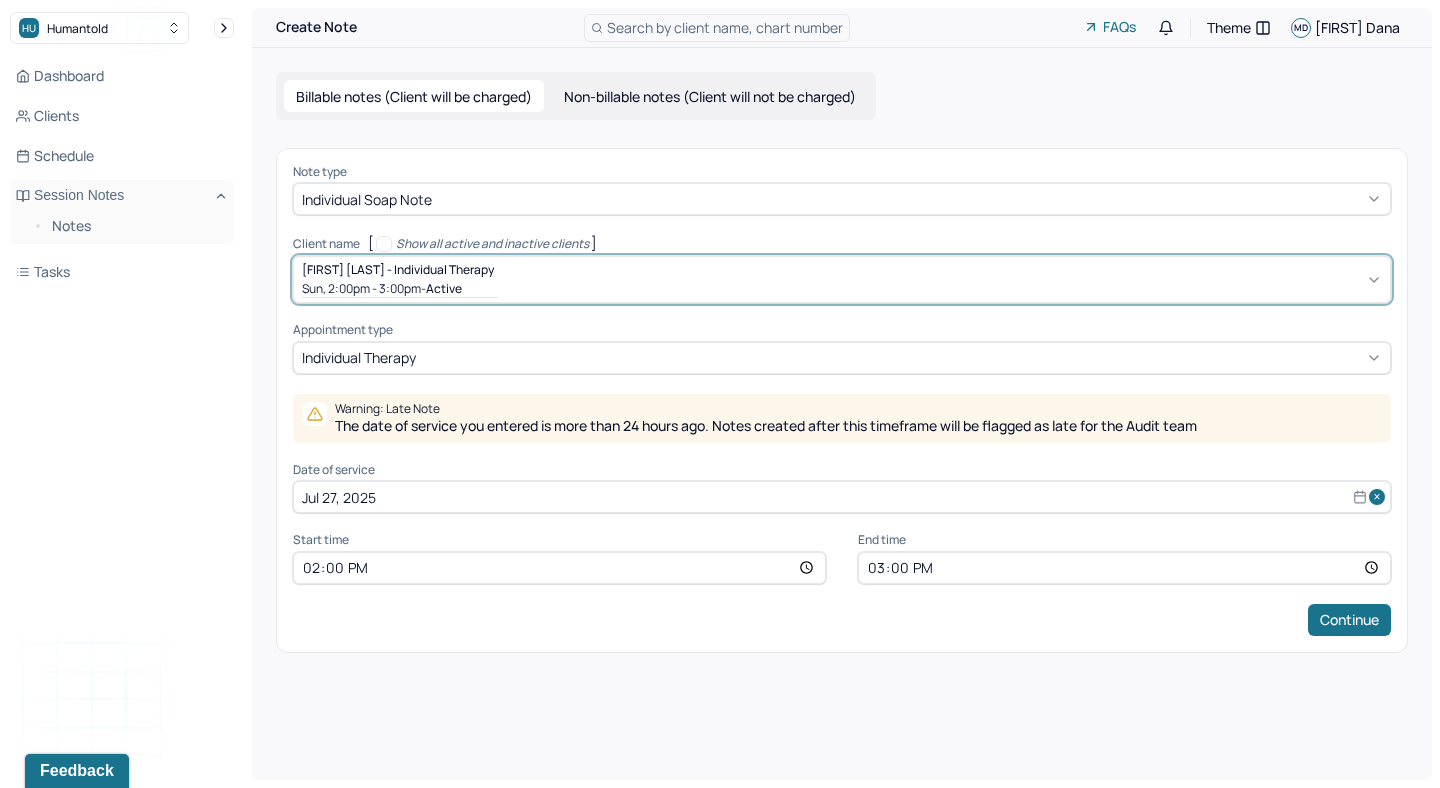 click on "Jul 27, 2025" at bounding box center (842, 497) 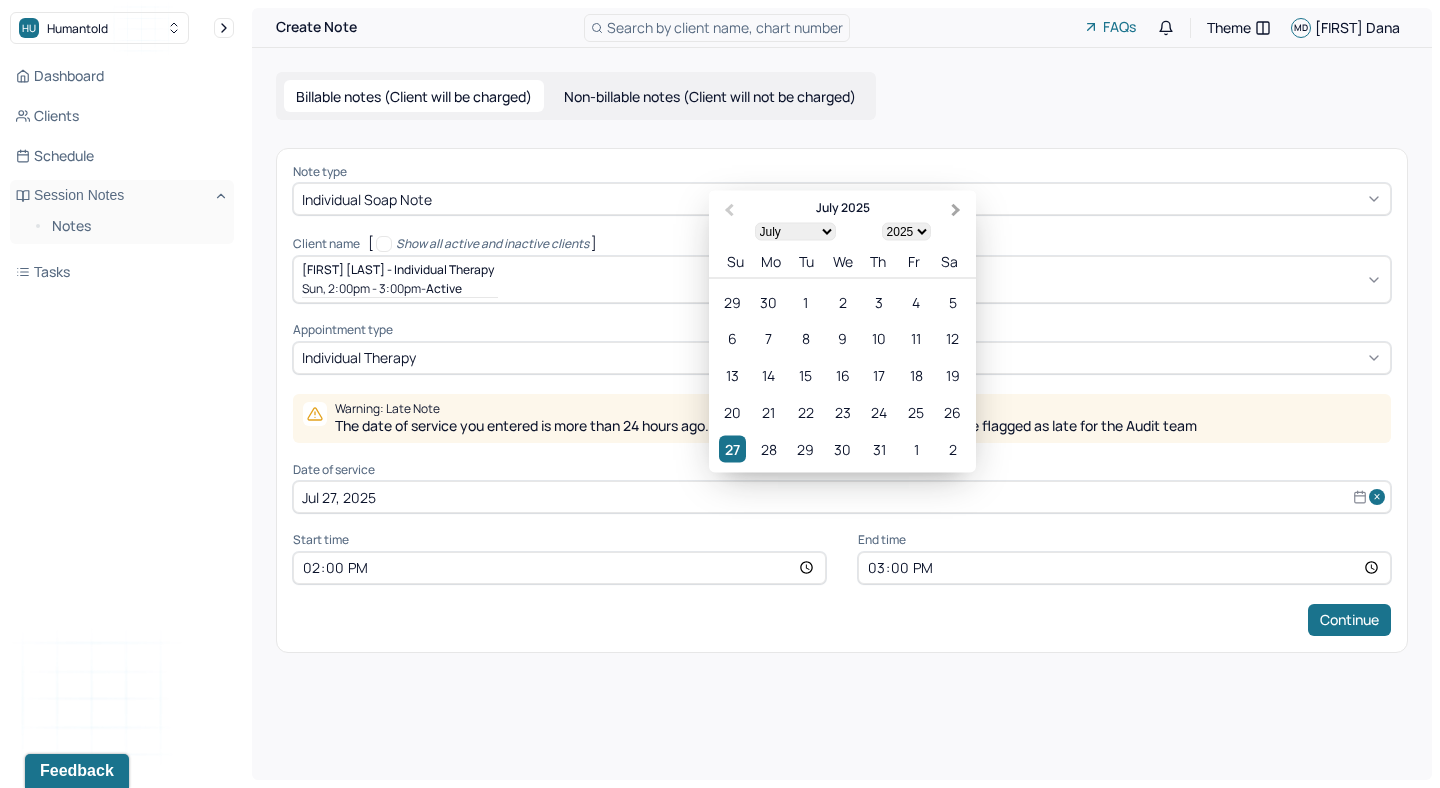 click on "Next Month" at bounding box center [958, 212] 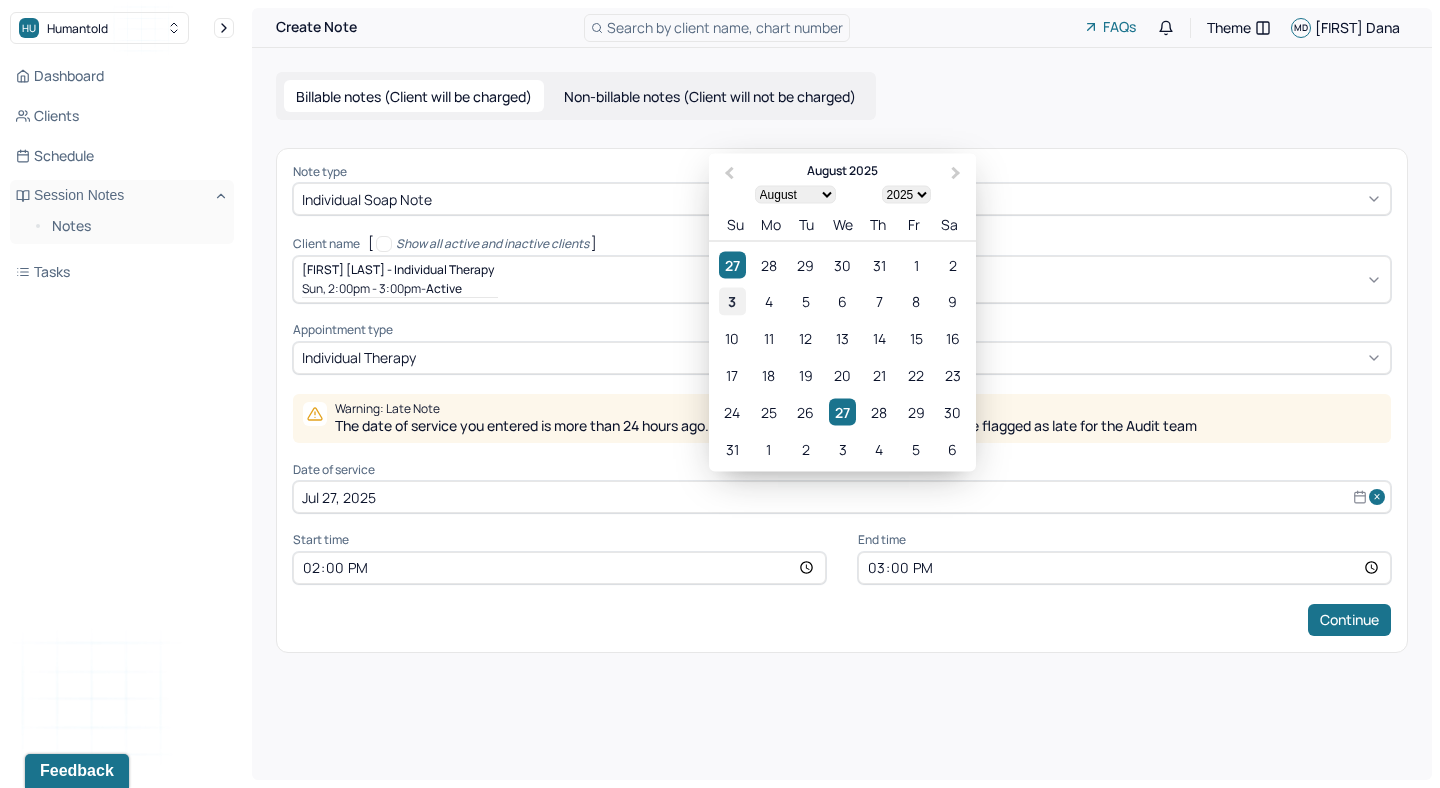 click on "3" at bounding box center (732, 301) 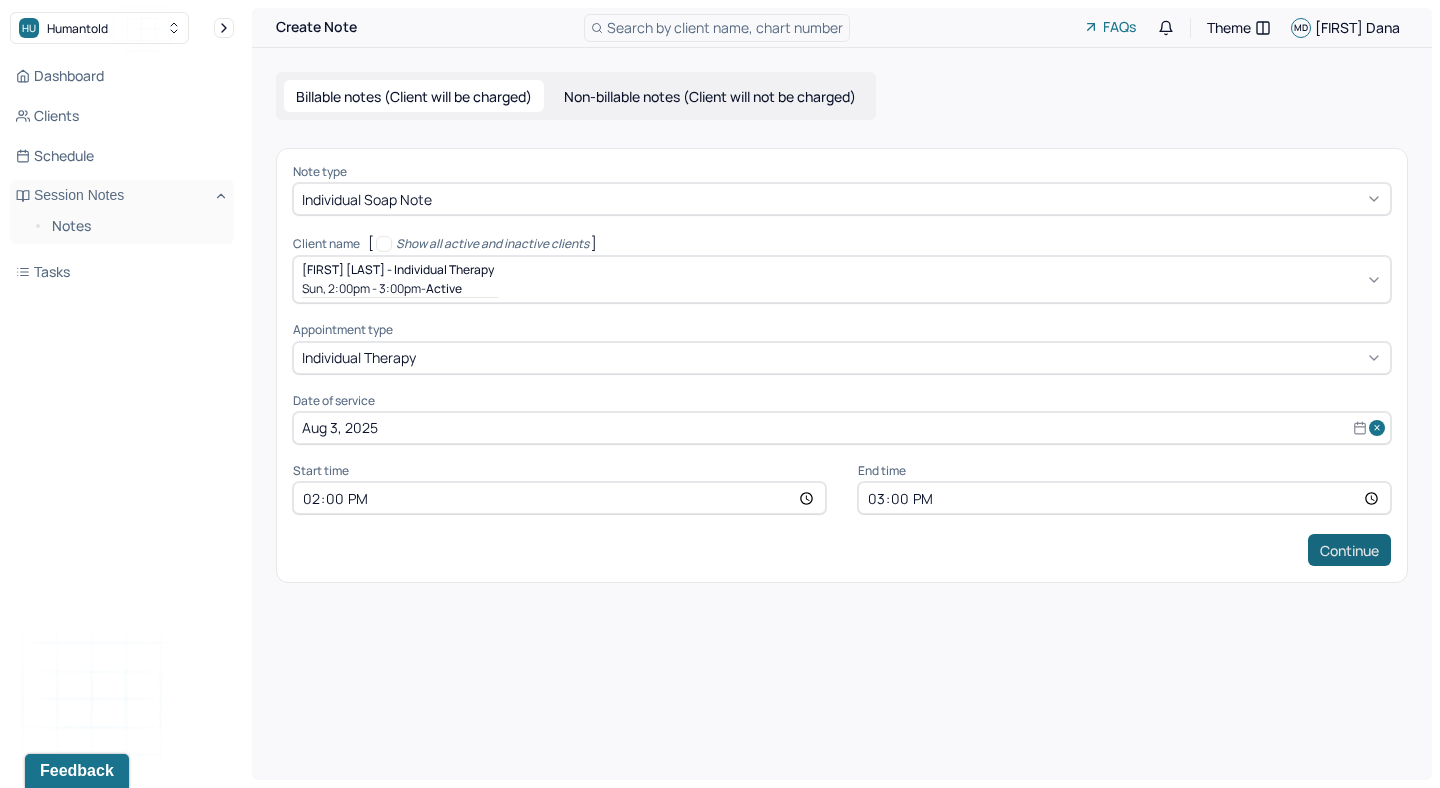 click on "Continue" at bounding box center [1349, 550] 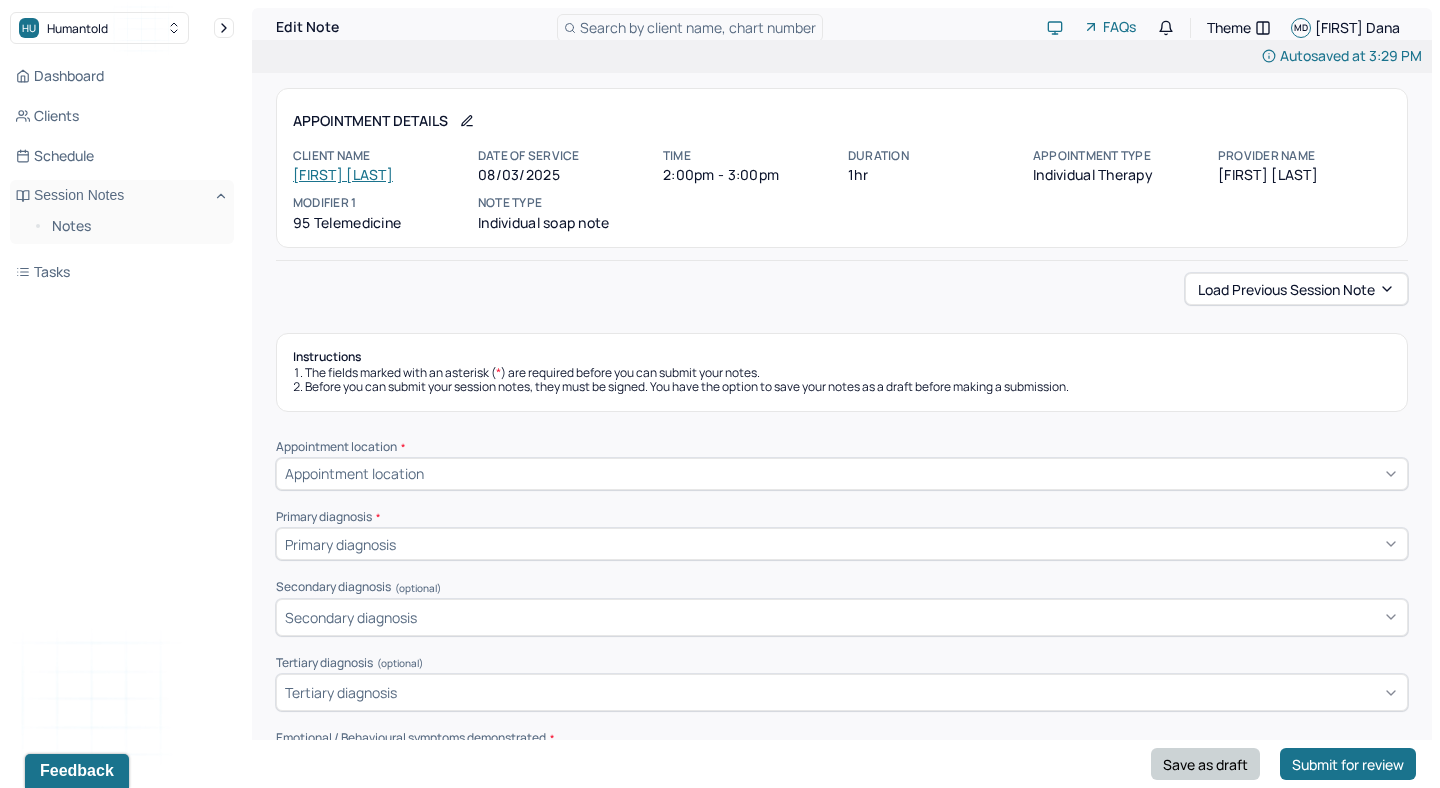 click on "Save as draft" at bounding box center (1205, 764) 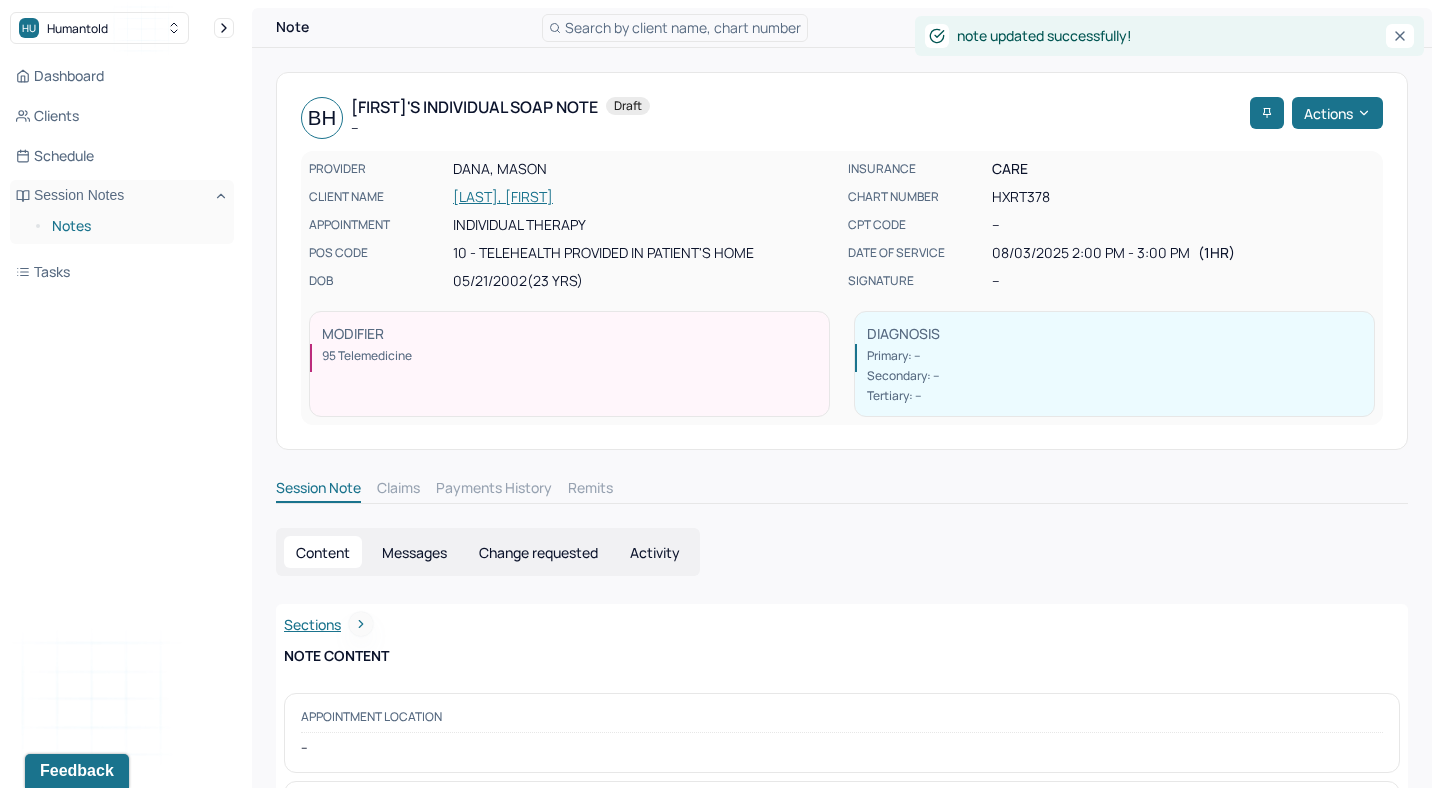 click on "Notes" at bounding box center (135, 226) 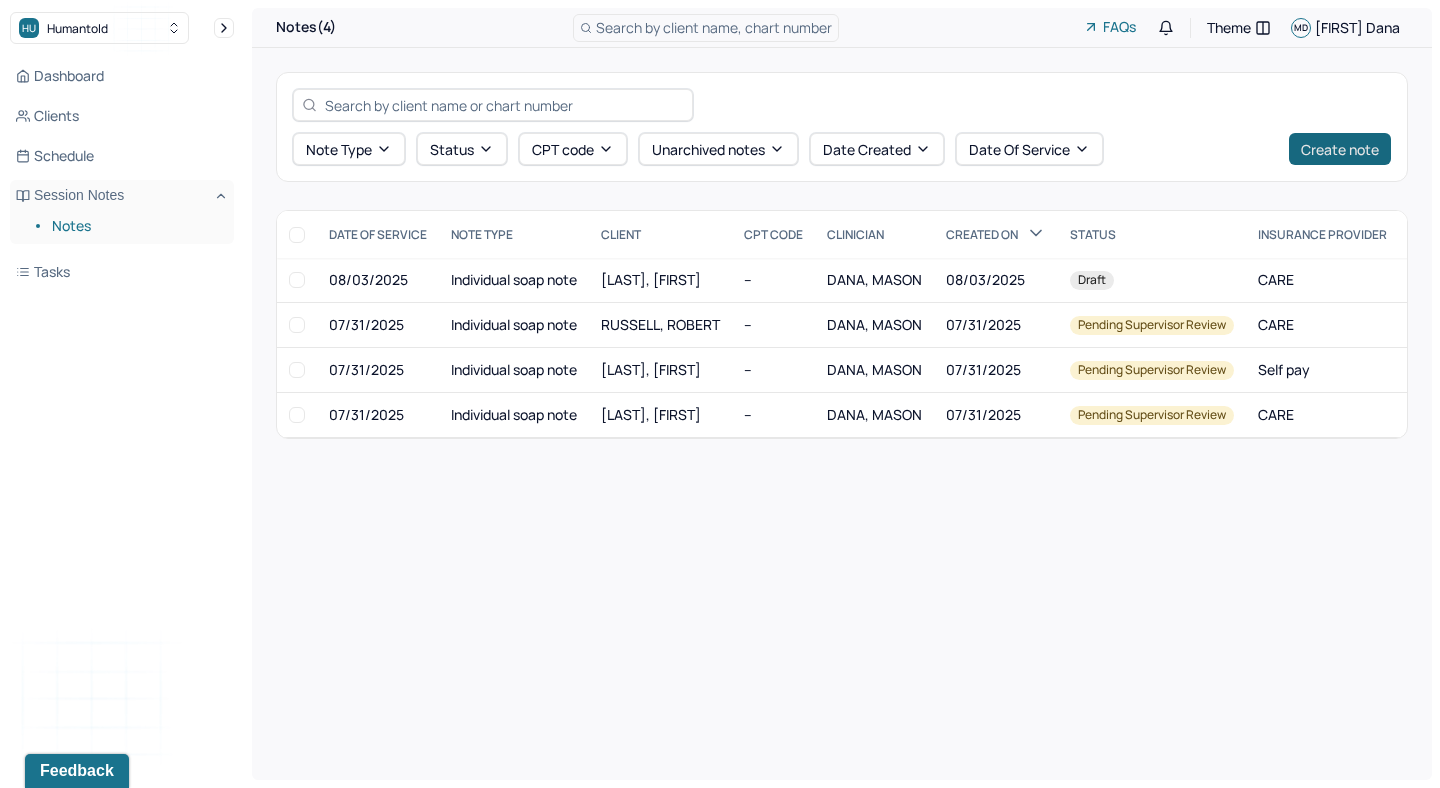 click on "Create note" at bounding box center (1340, 149) 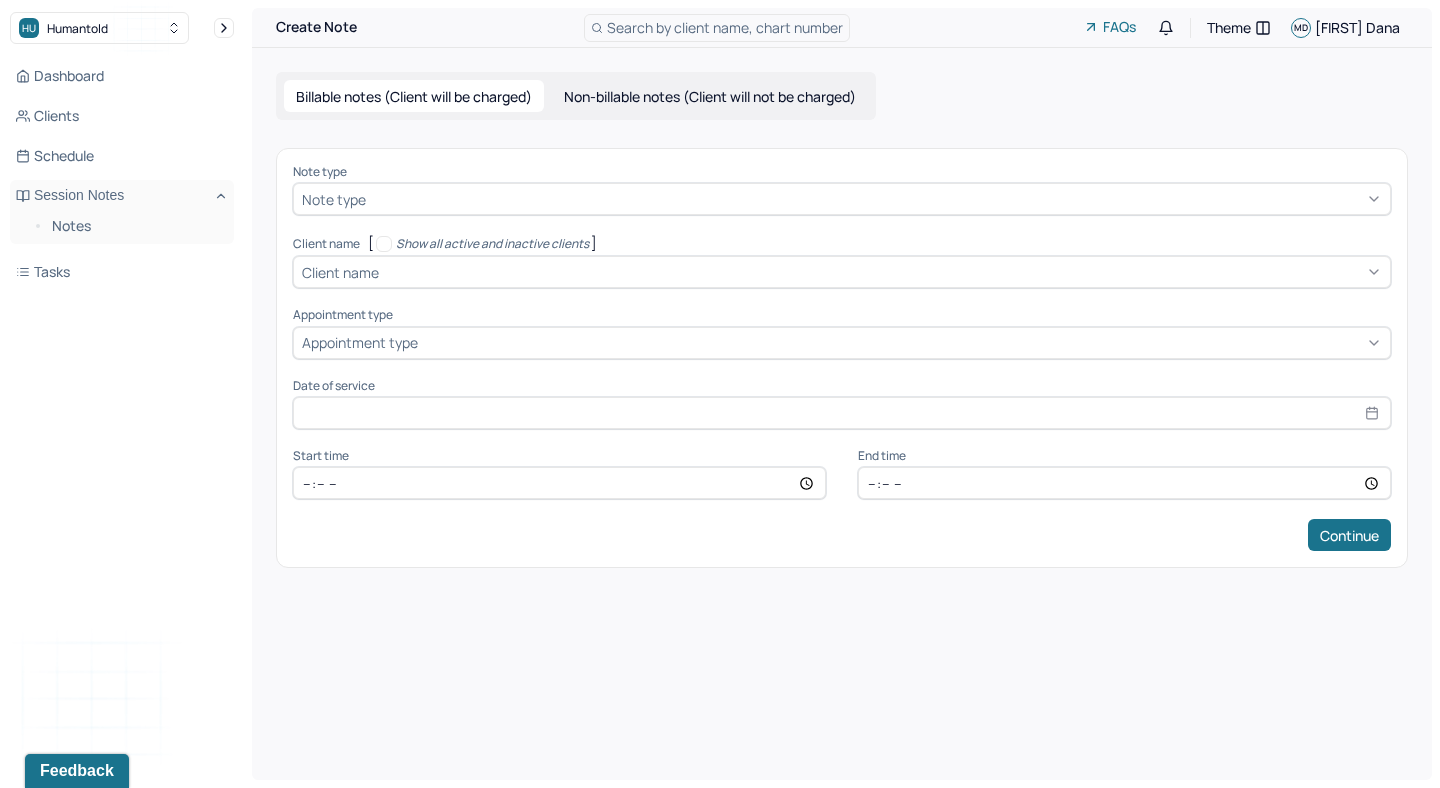 click at bounding box center [876, 199] 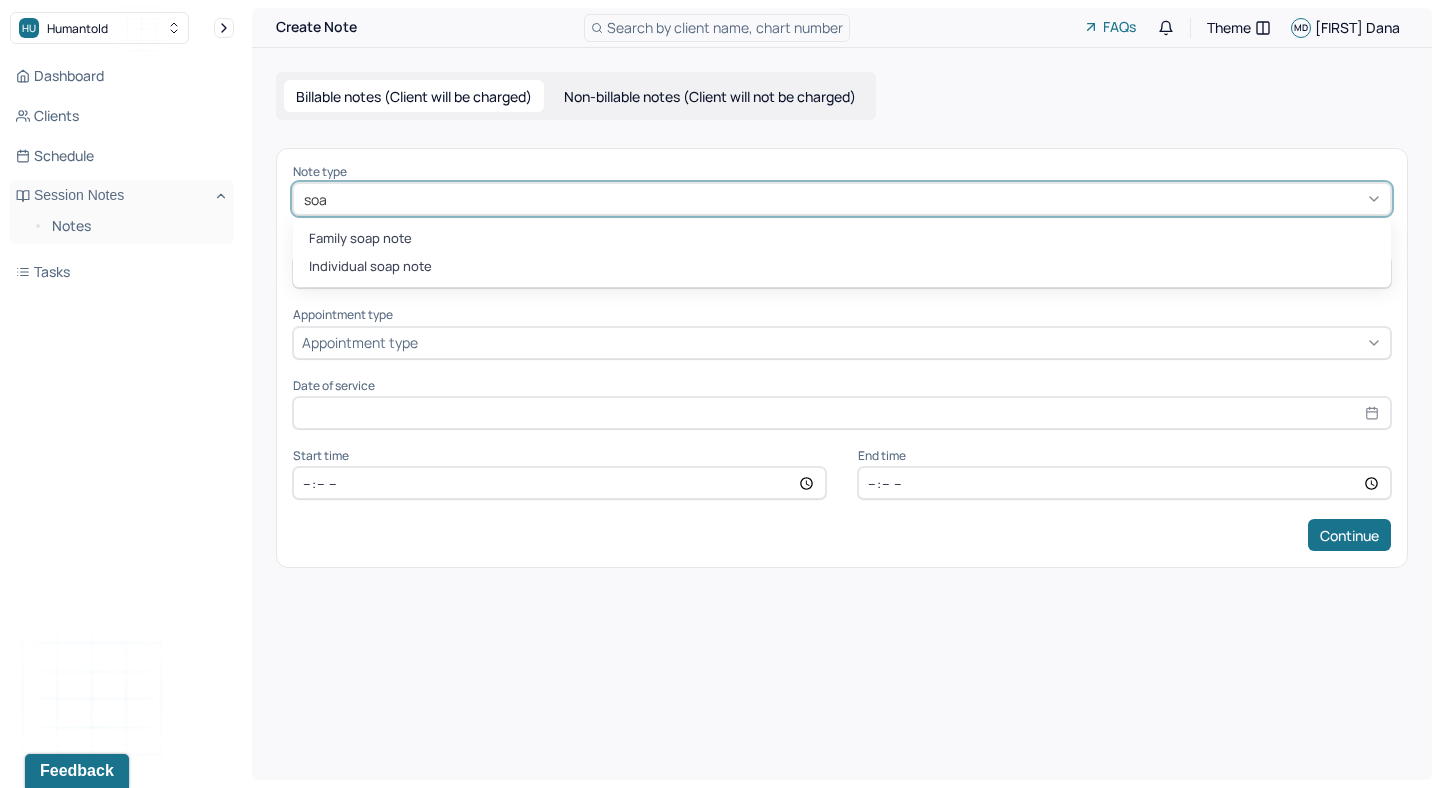 type on "soap" 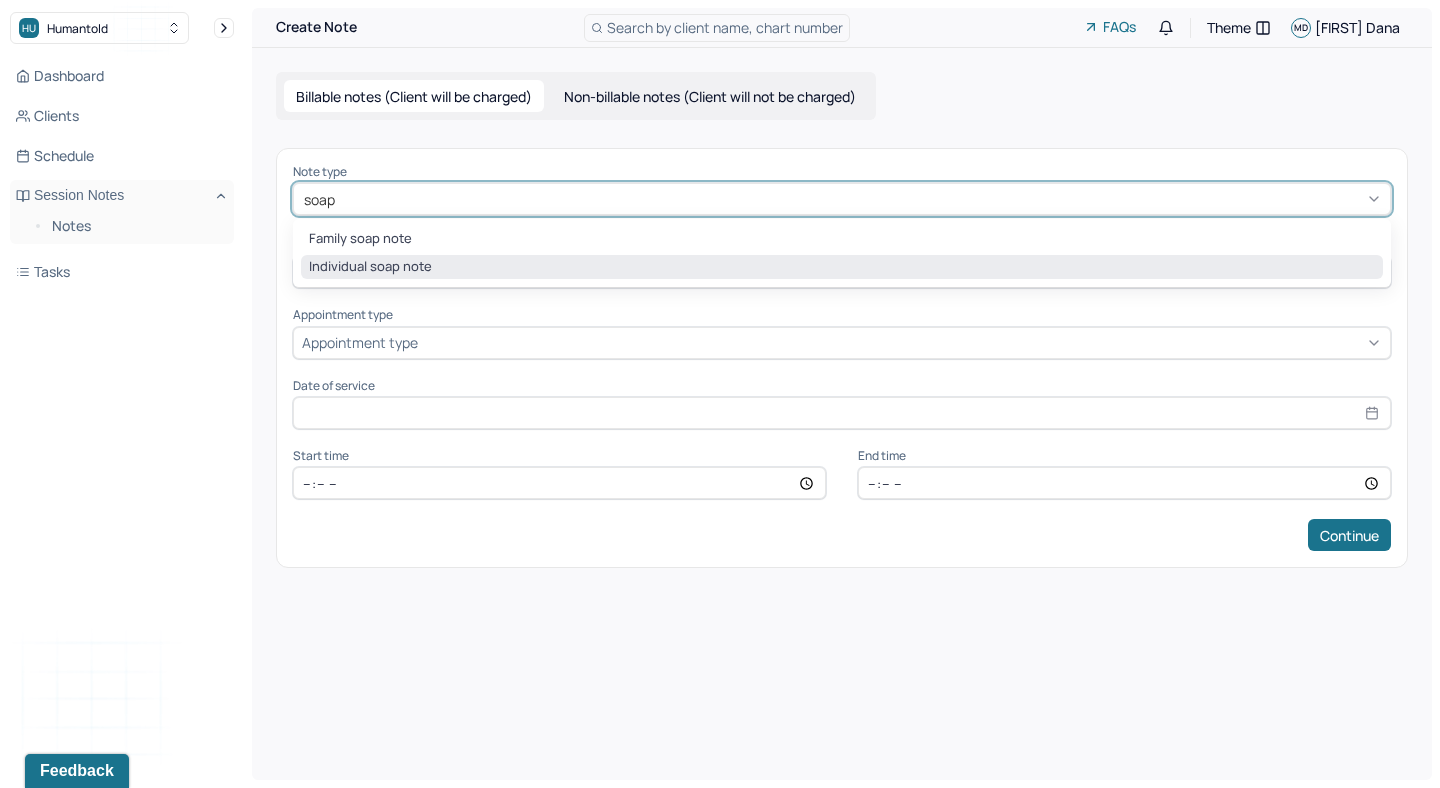 click on "Individual soap note" at bounding box center [842, 267] 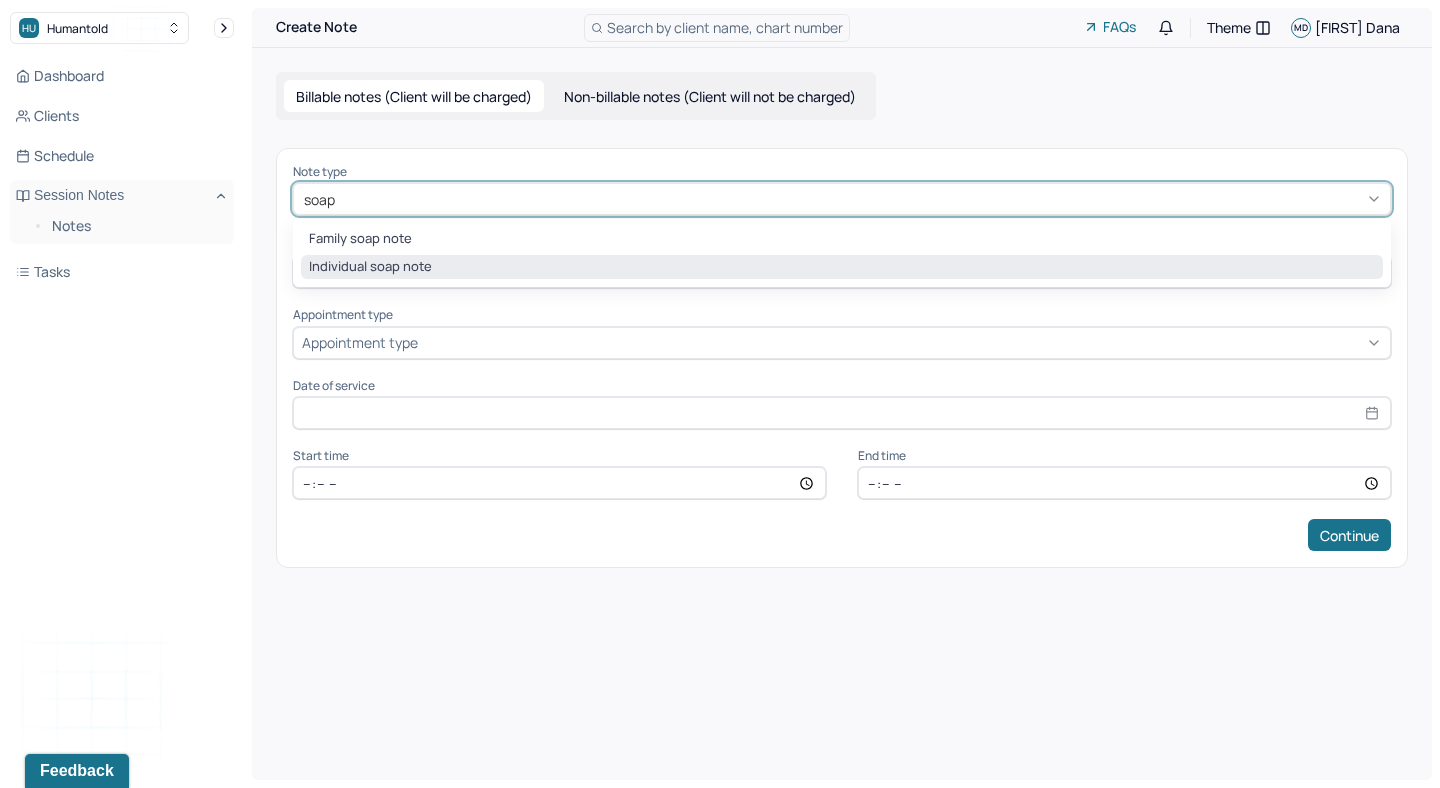 type 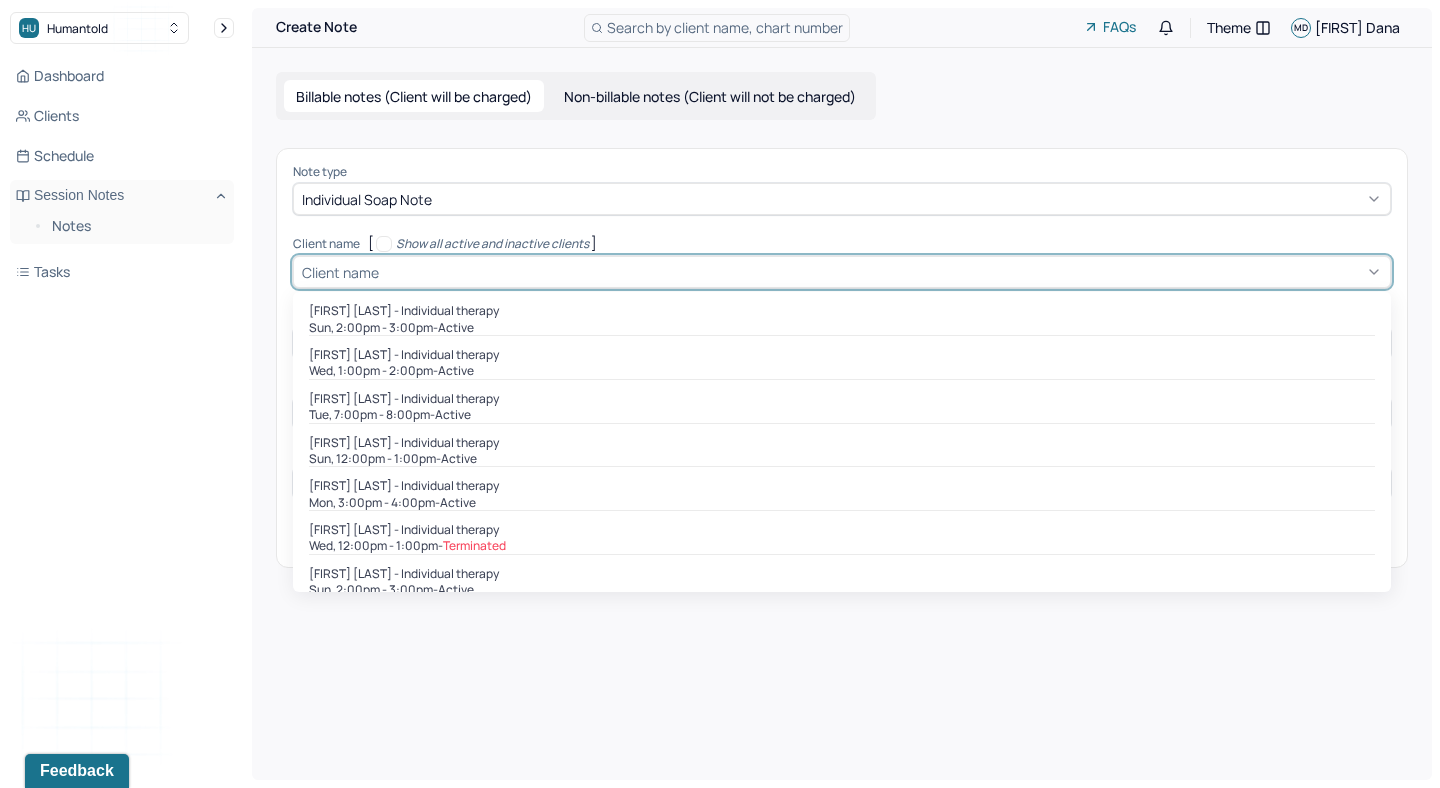 click at bounding box center (882, 272) 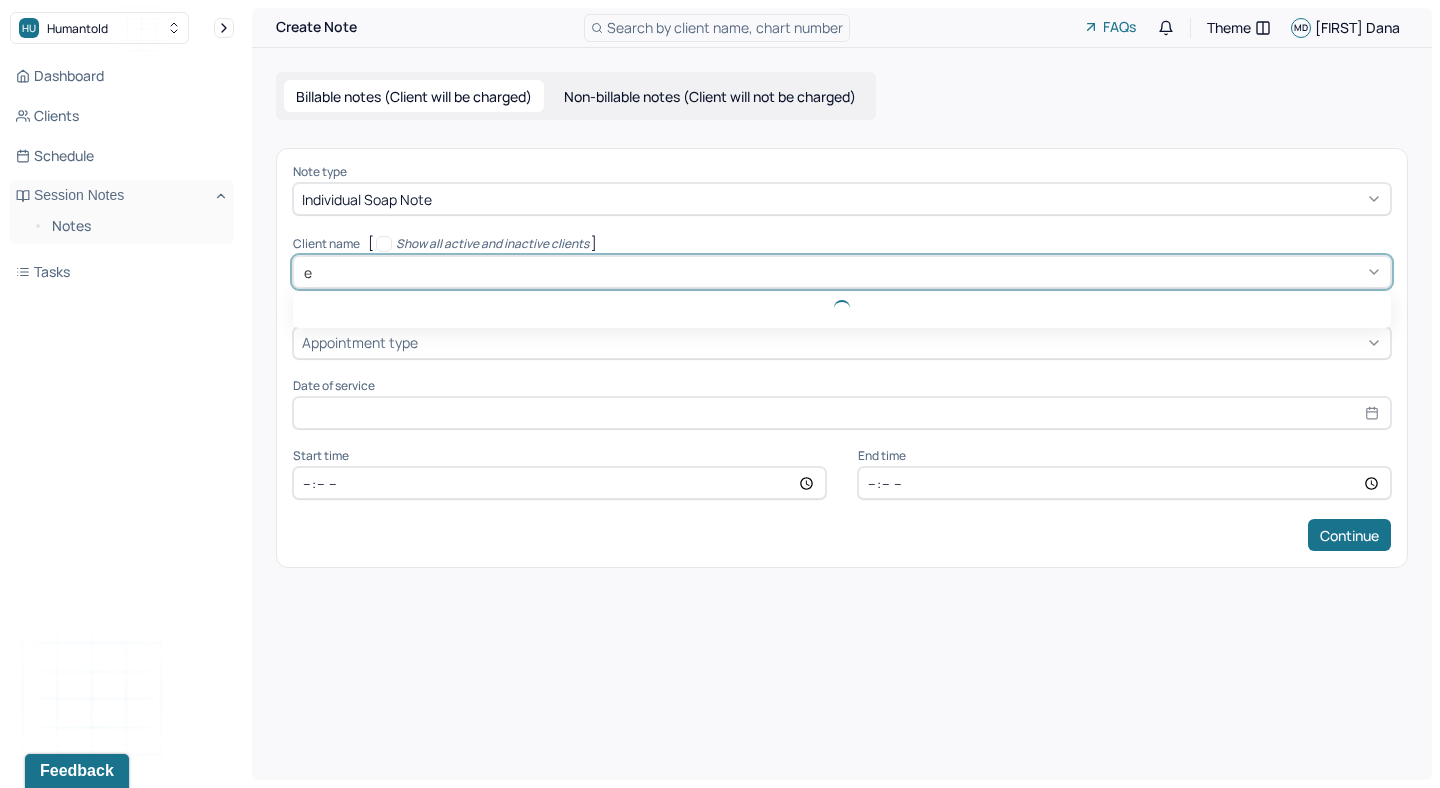 type on "eb" 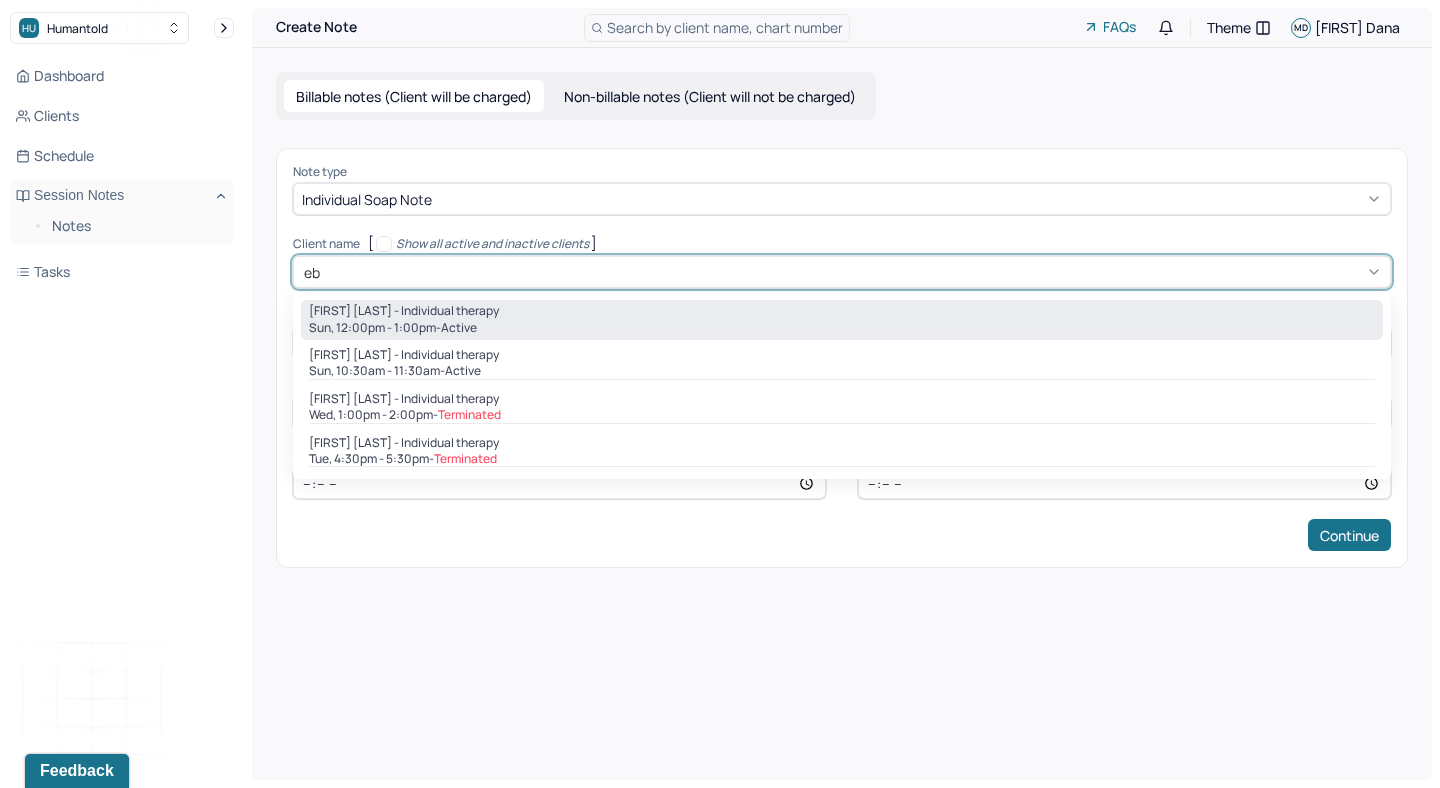 click on "[FIRST] [LAST] - Individual therapy" at bounding box center (404, 311) 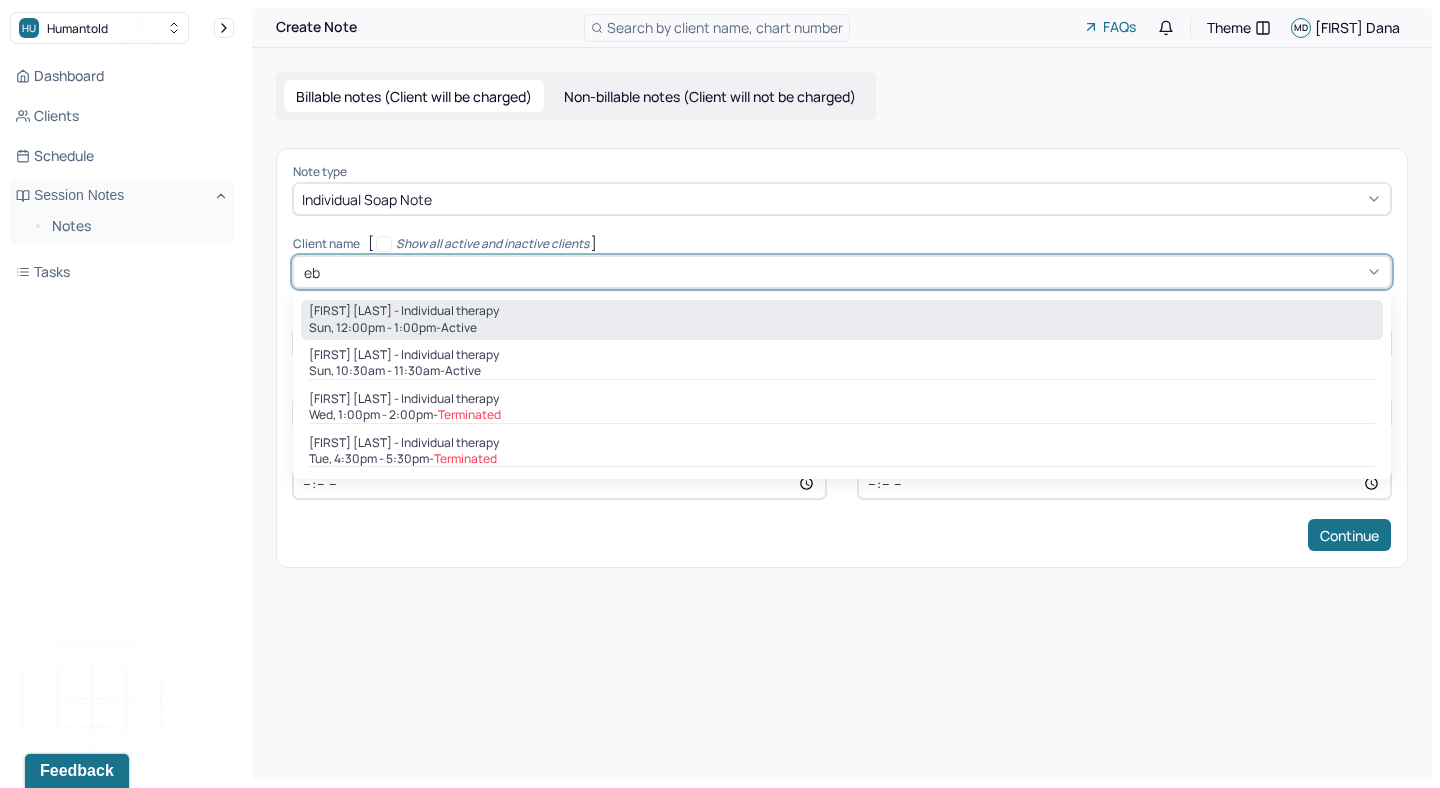 type 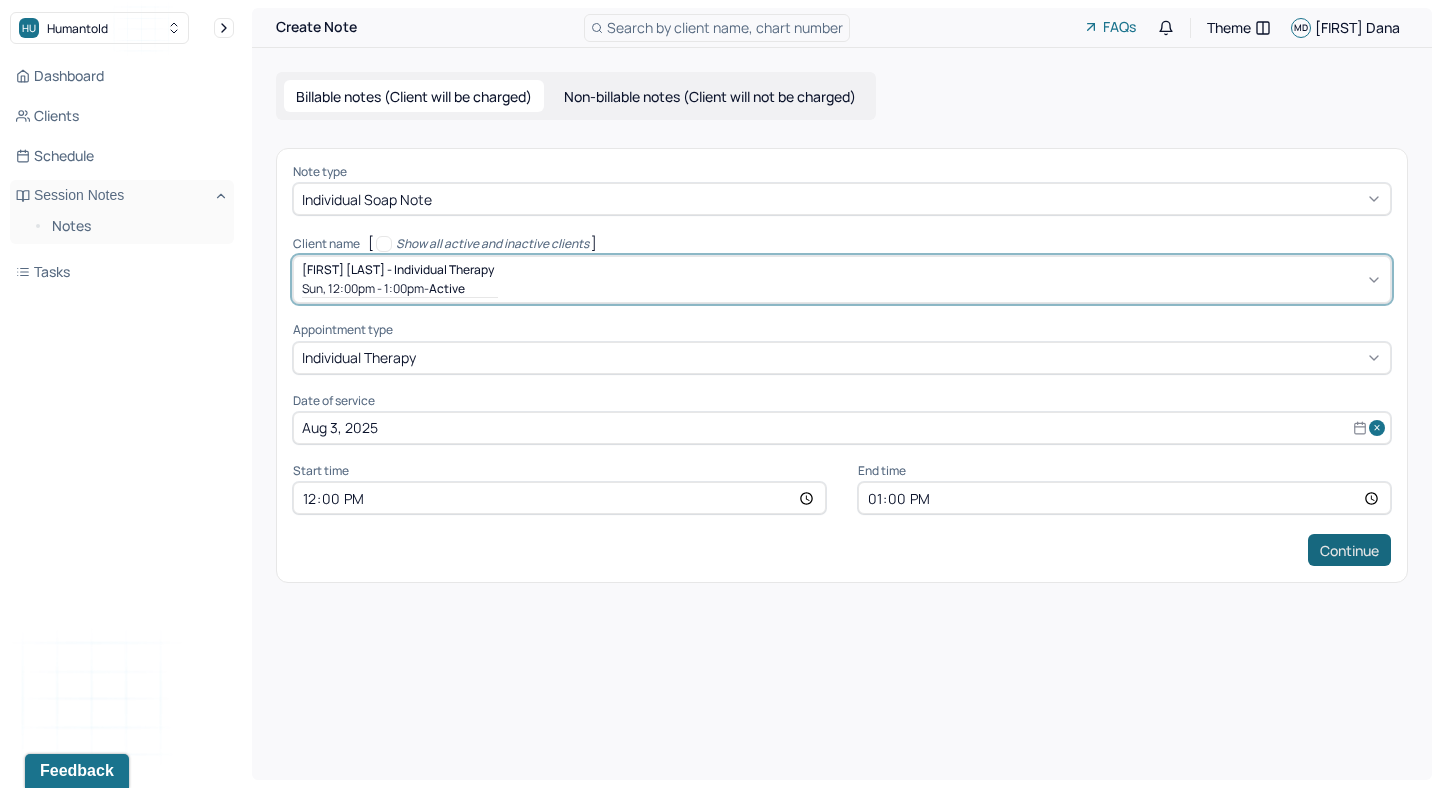 click on "Continue" at bounding box center (1349, 550) 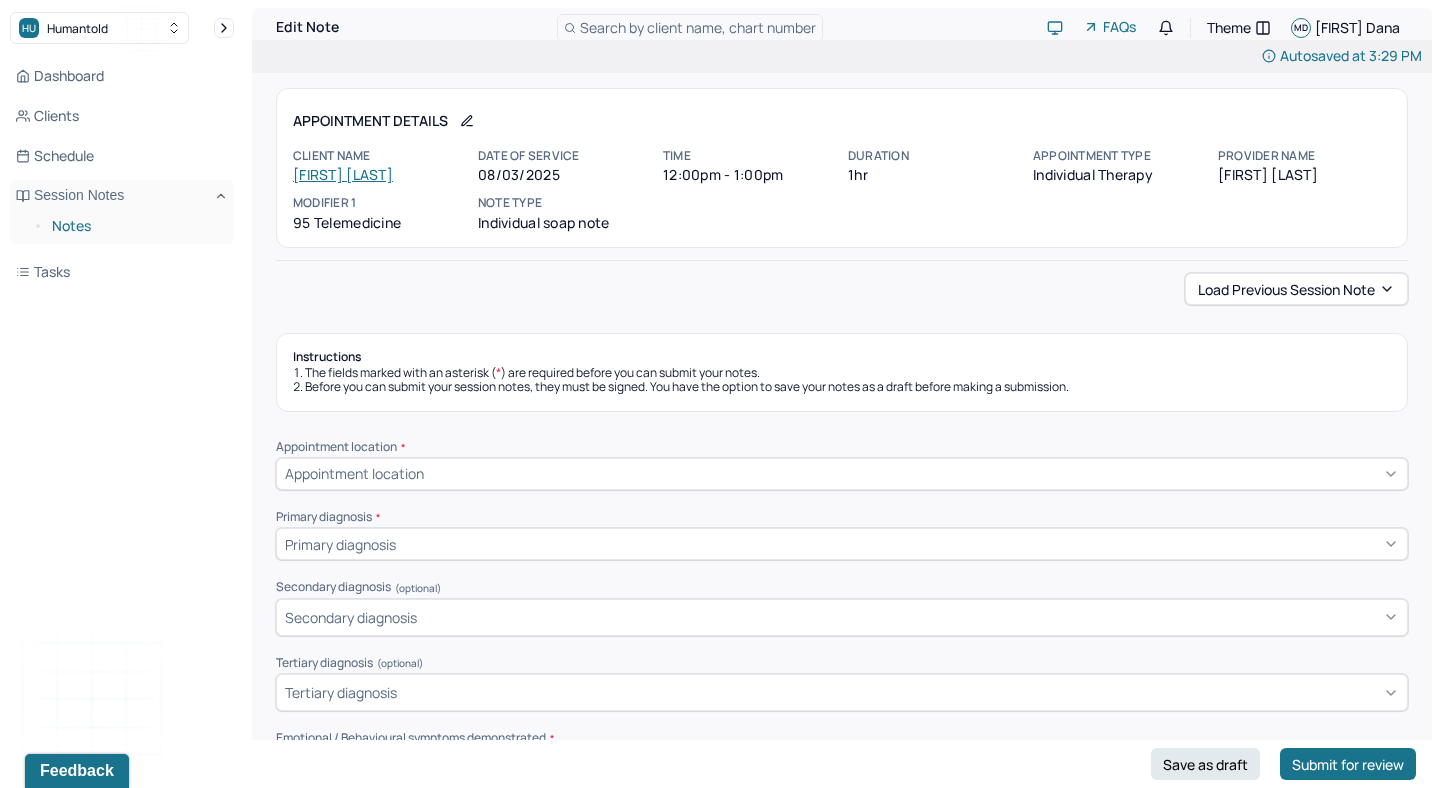 click on "Notes" at bounding box center (135, 226) 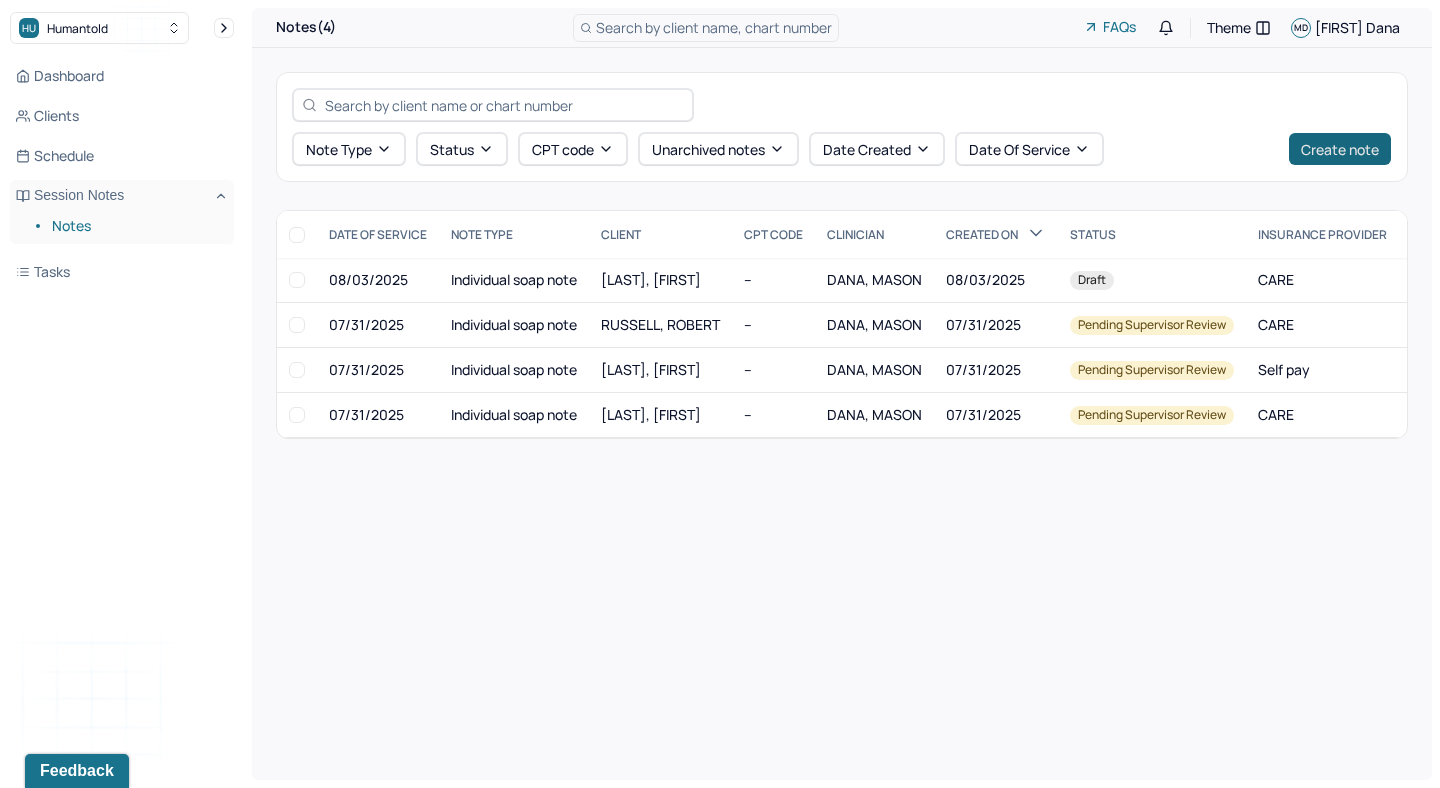 click on "Create note" at bounding box center [1340, 149] 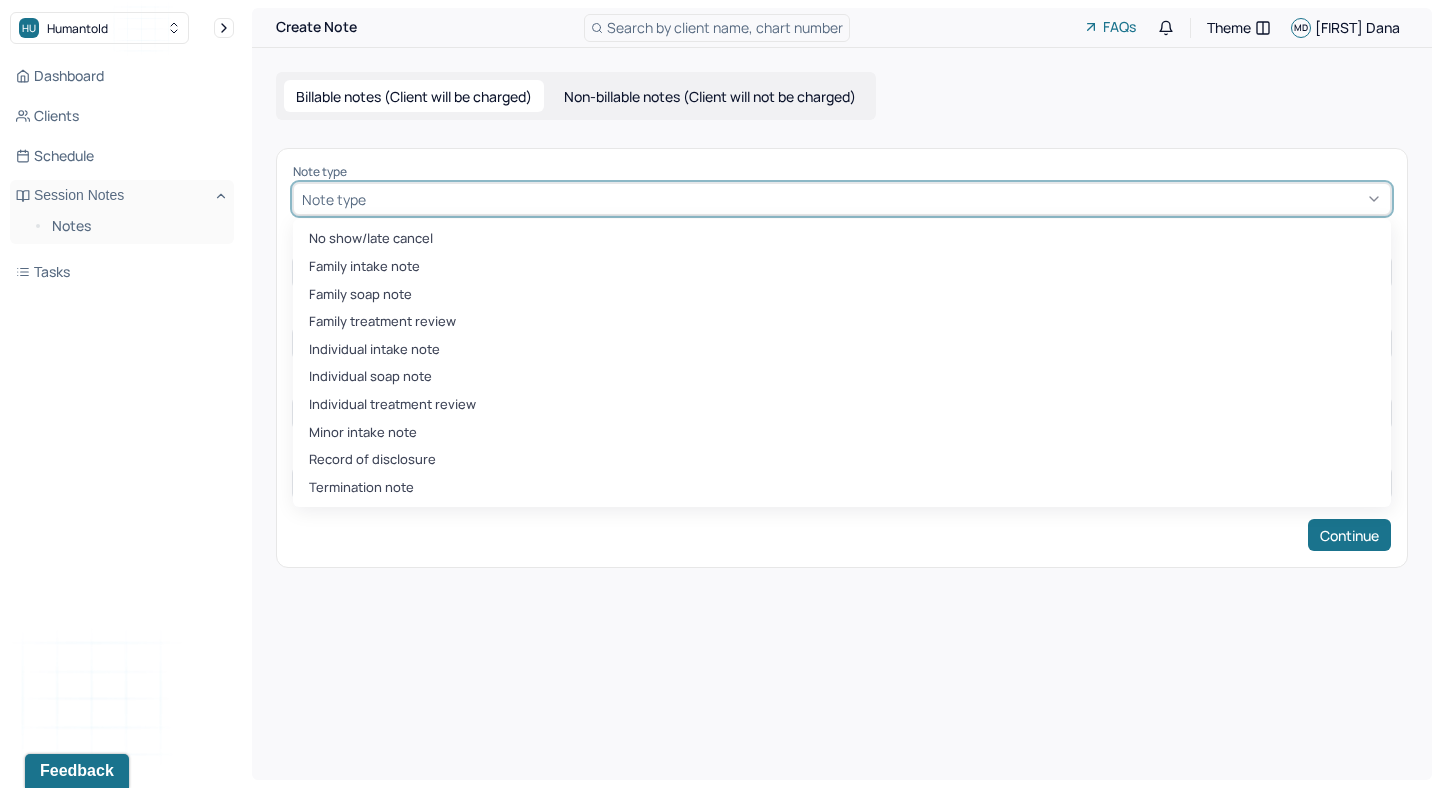 click at bounding box center (876, 199) 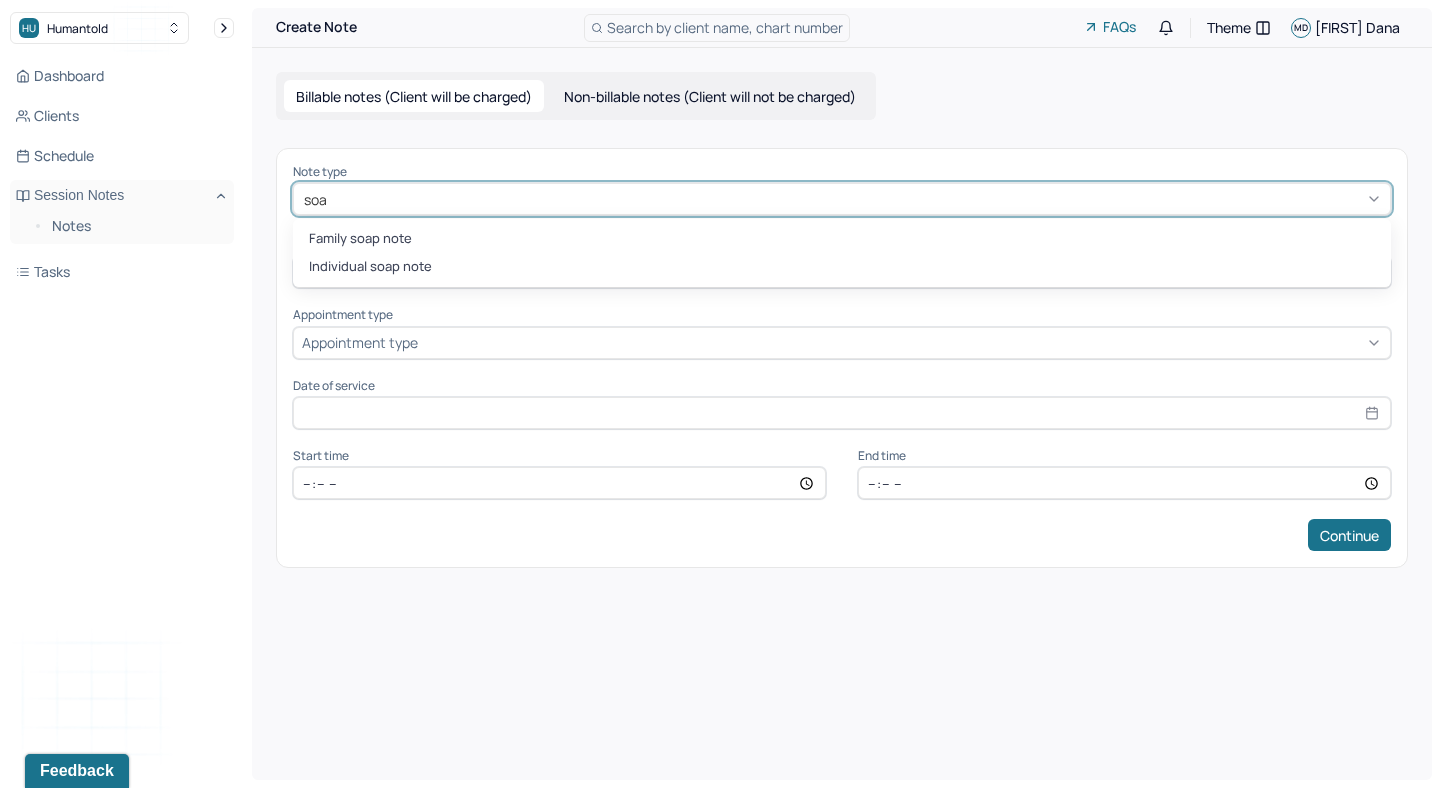 type on "soap" 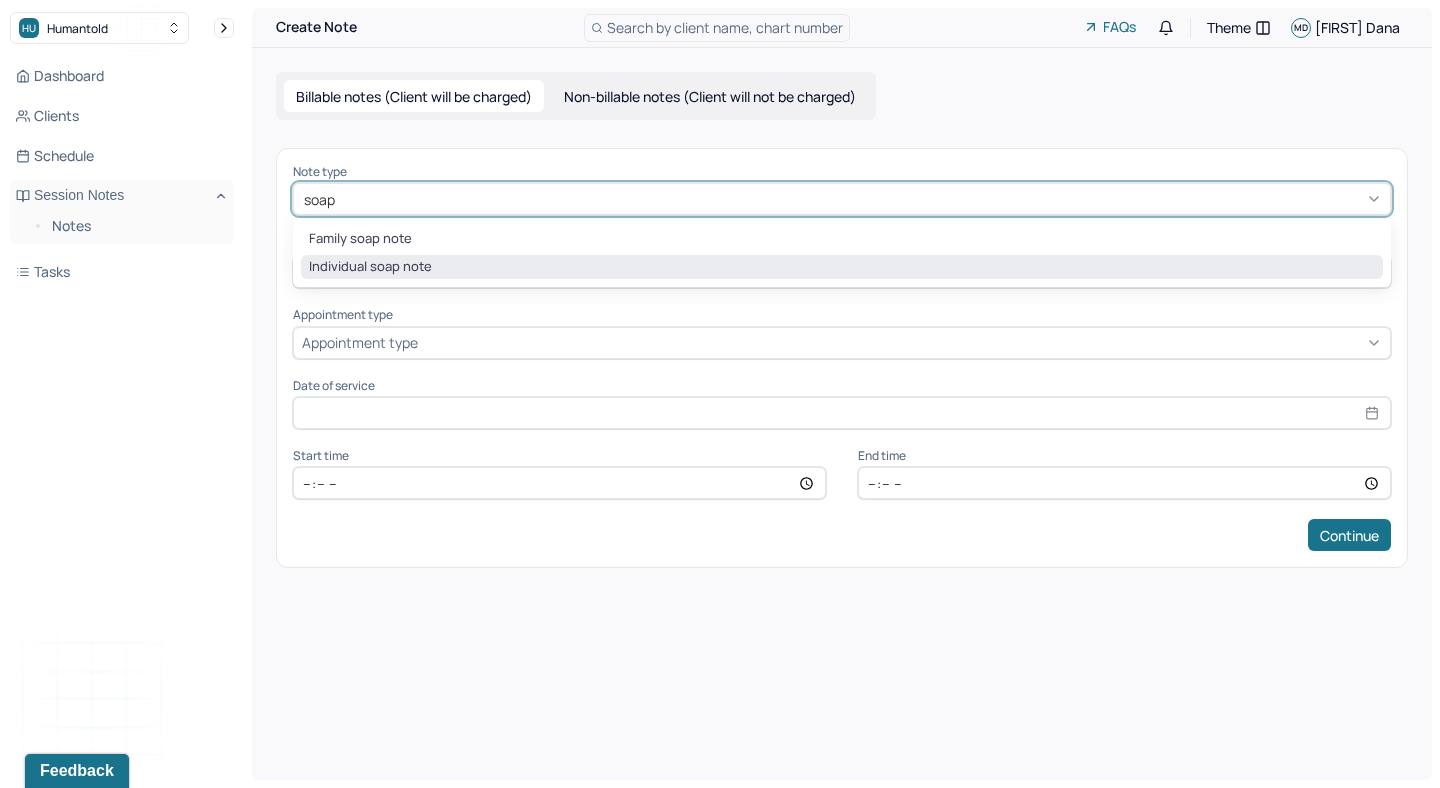 click on "Individual soap note" at bounding box center [842, 267] 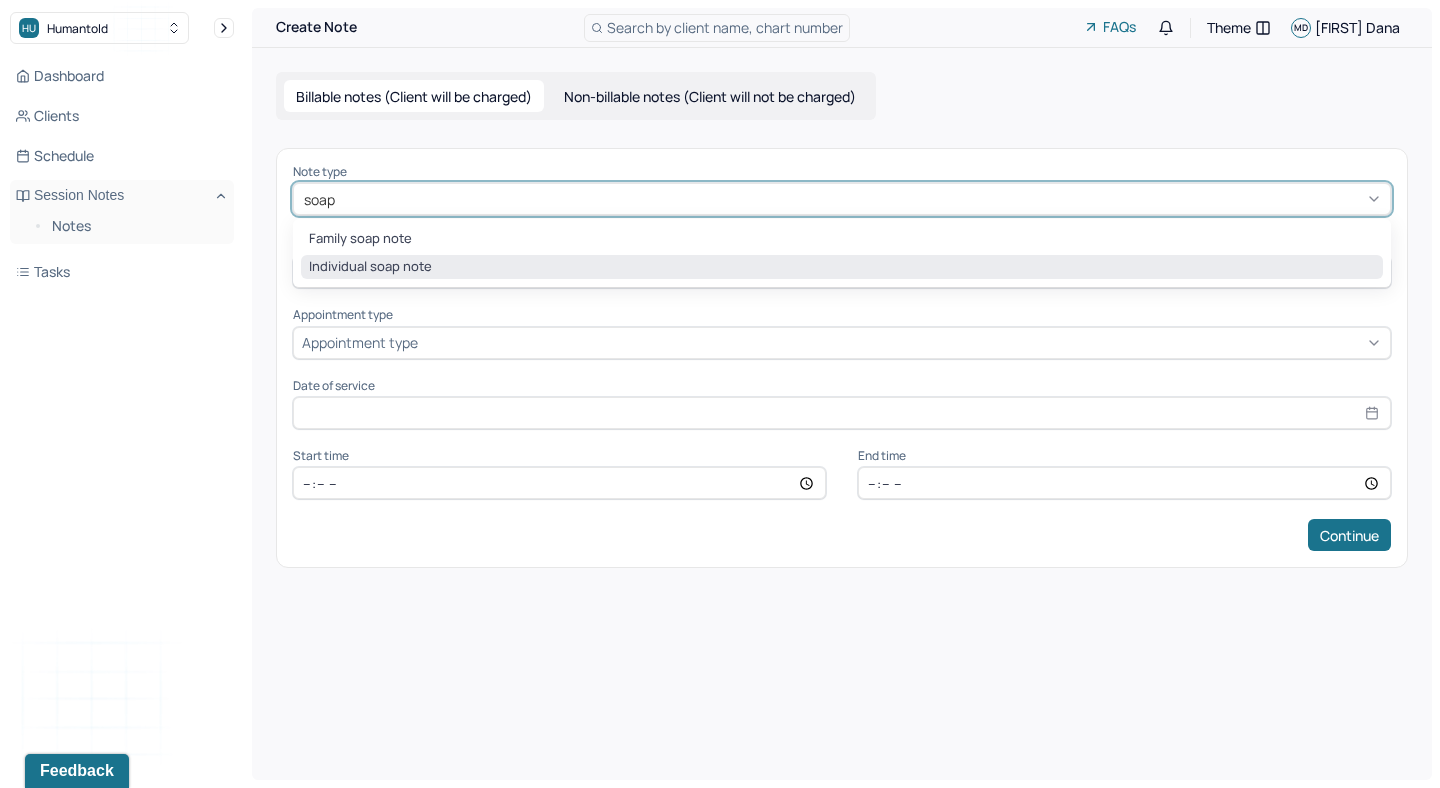 type 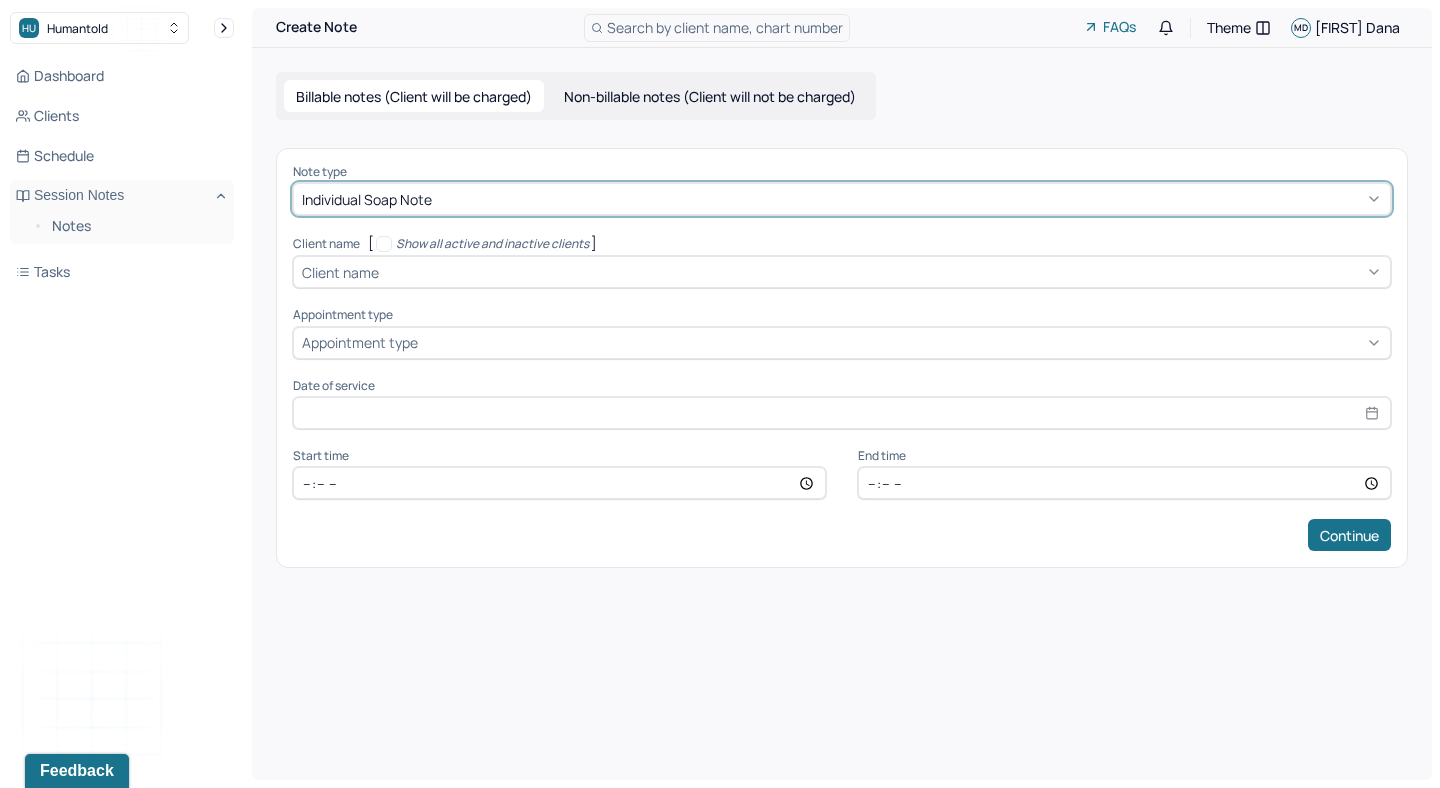 click on "Client name" at bounding box center [340, 272] 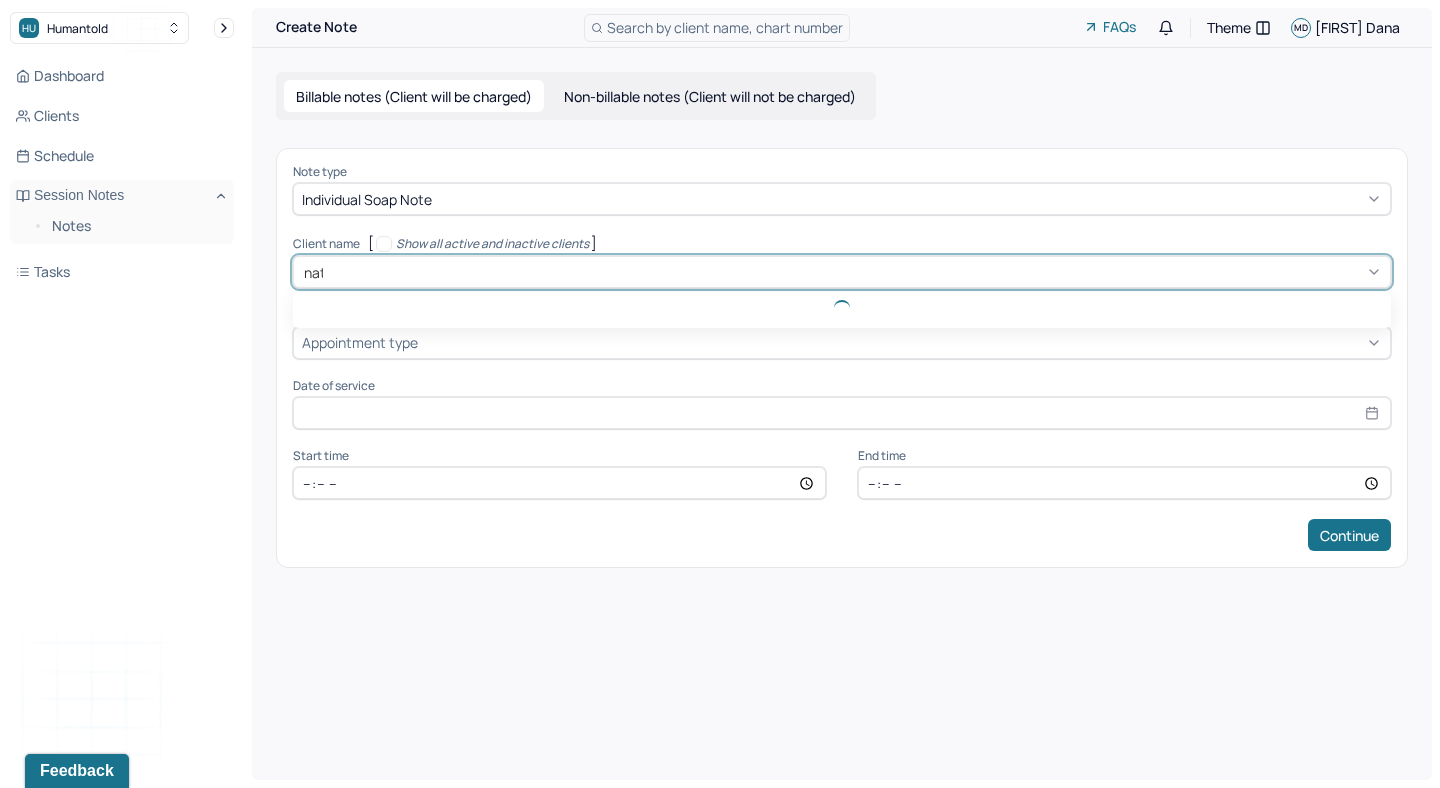 type on "nata" 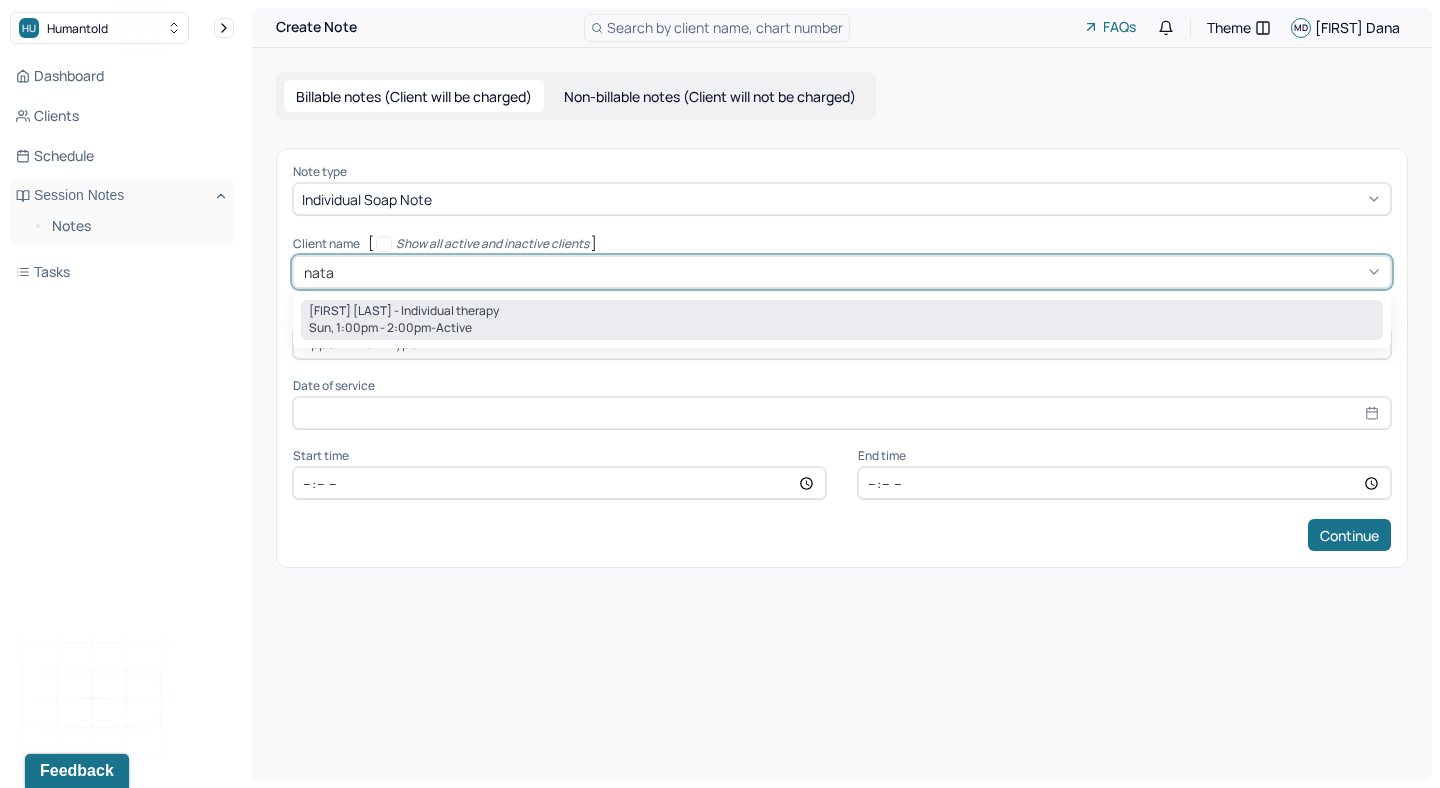 click on "[FIRST] [LAST] - Individual therapy" at bounding box center [404, 311] 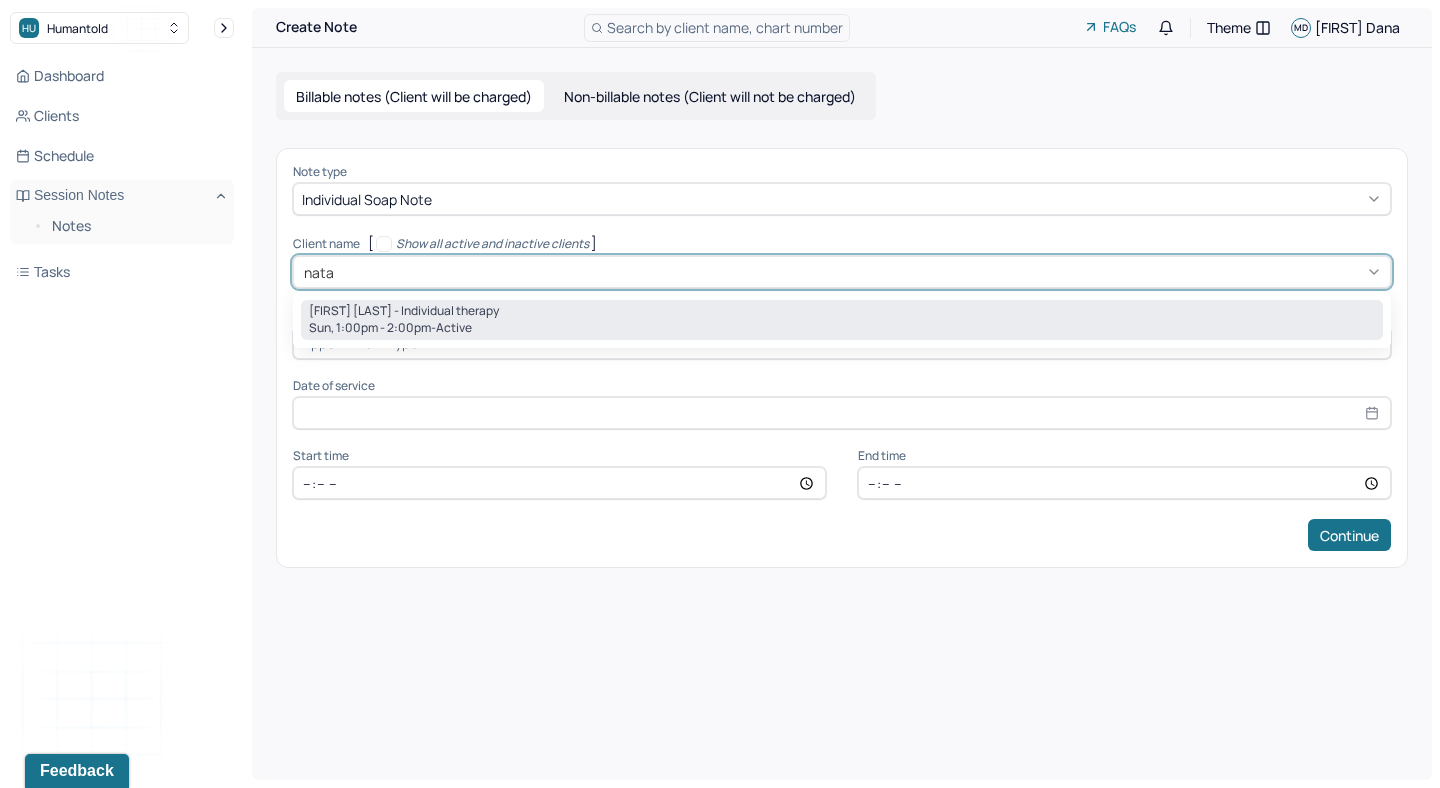 type 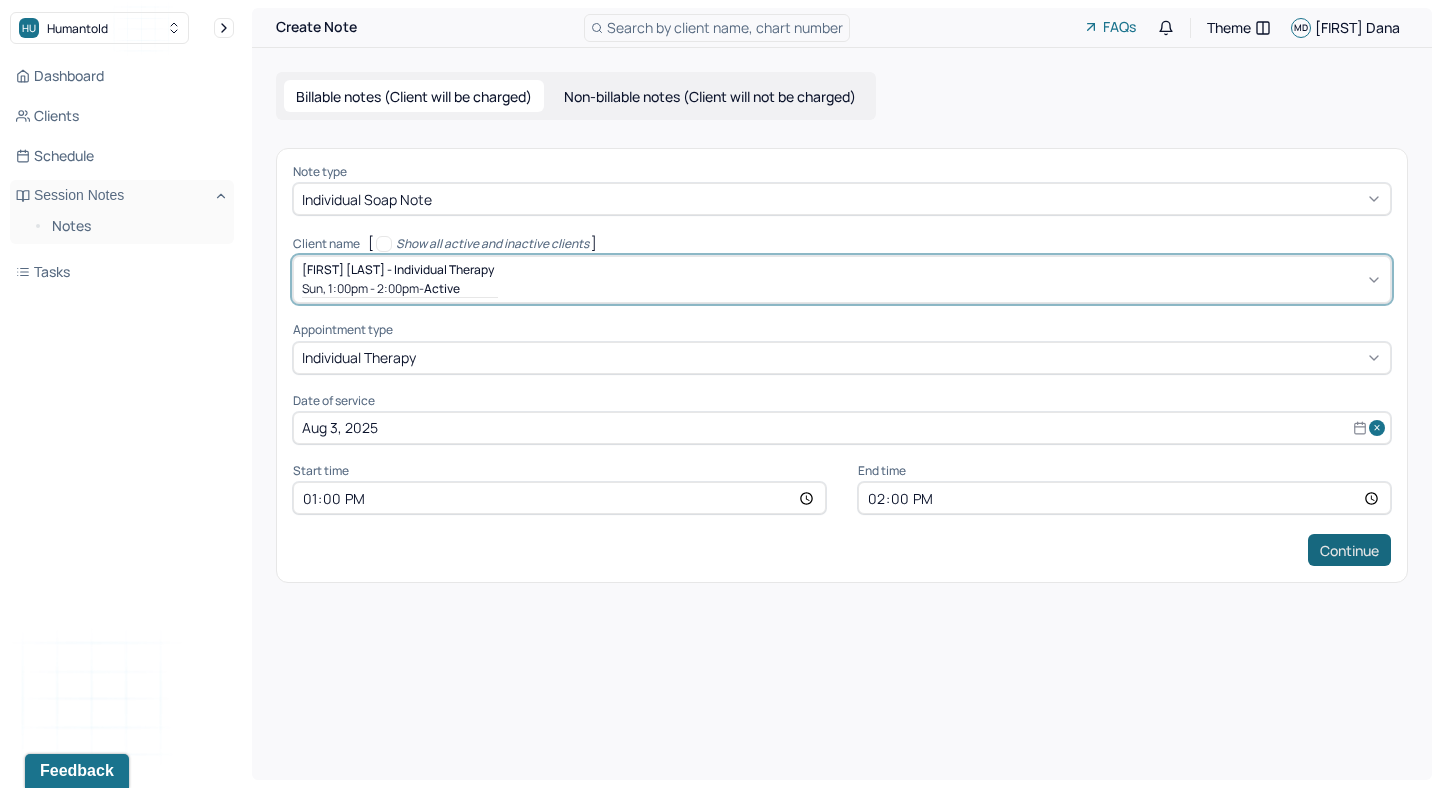 click on "Continue" at bounding box center [1349, 550] 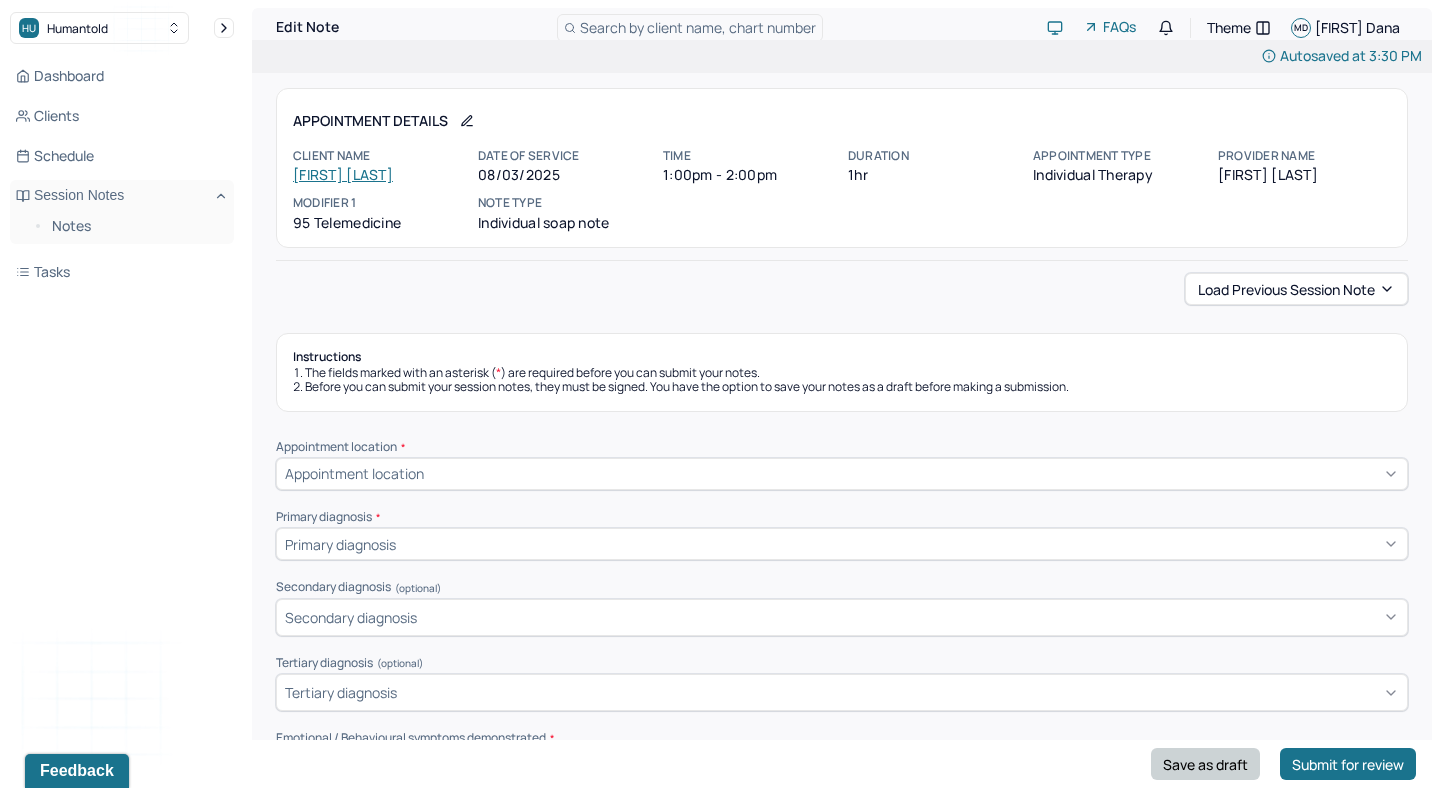 click on "Save as draft" at bounding box center [1205, 764] 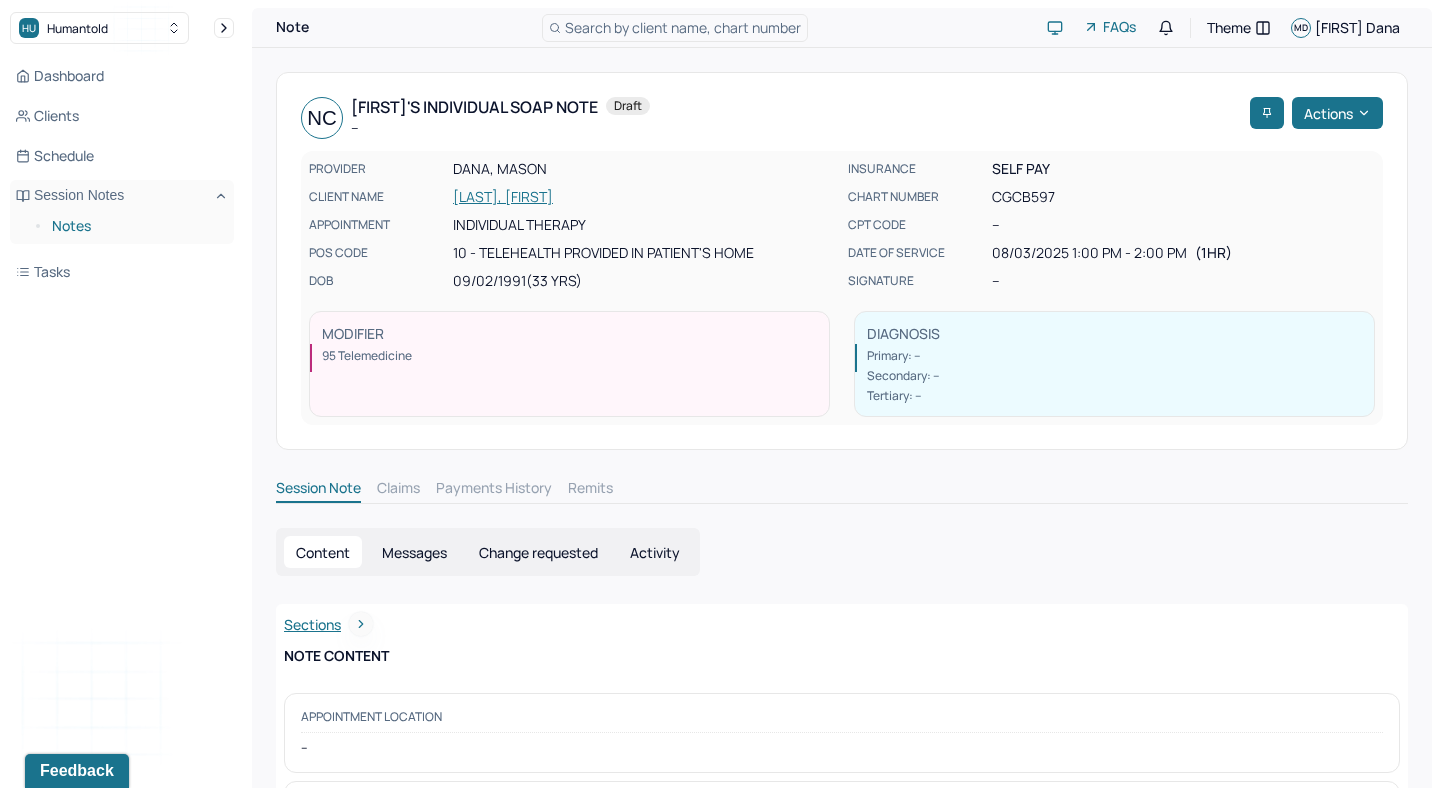 click on "Notes" at bounding box center [135, 226] 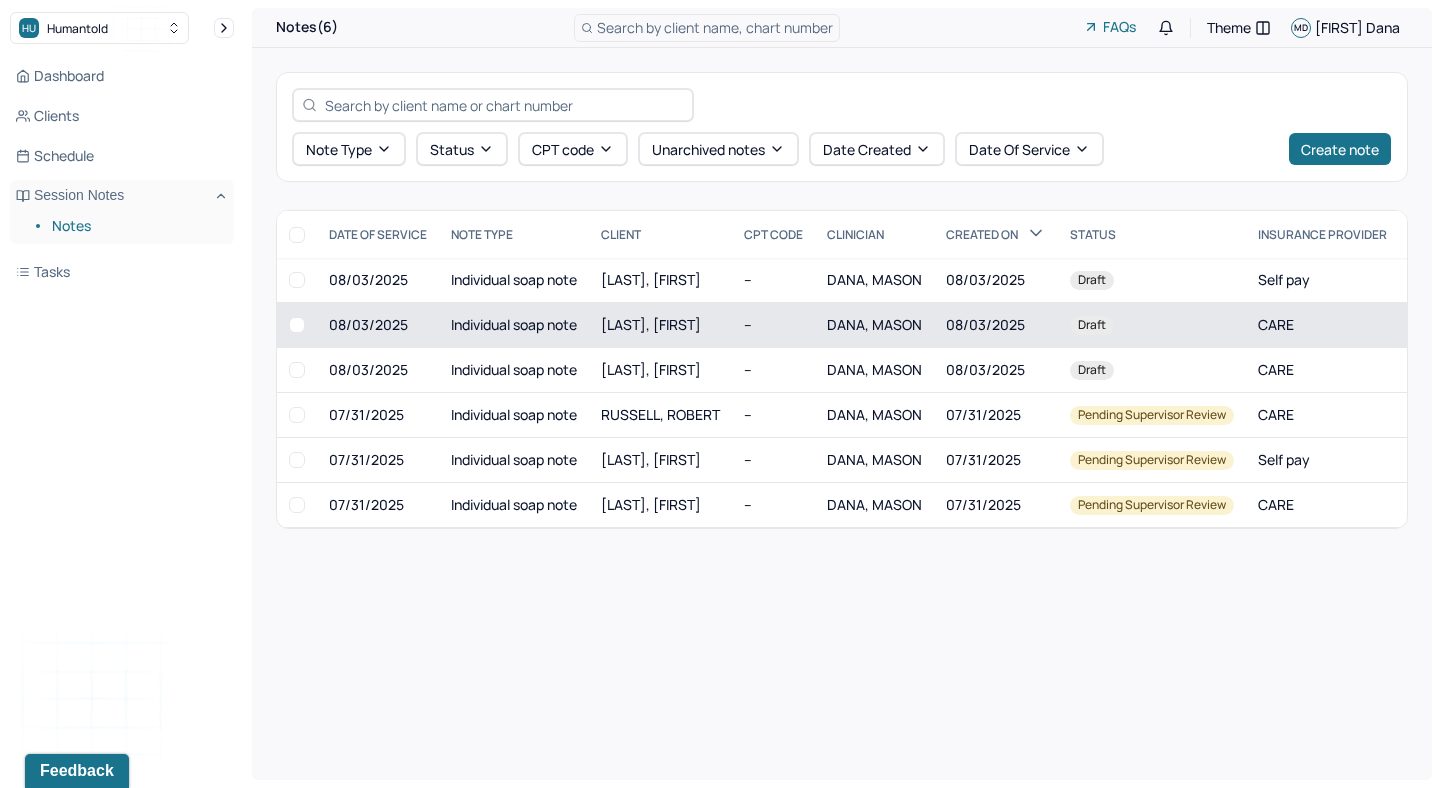 click on "--" at bounding box center (773, 325) 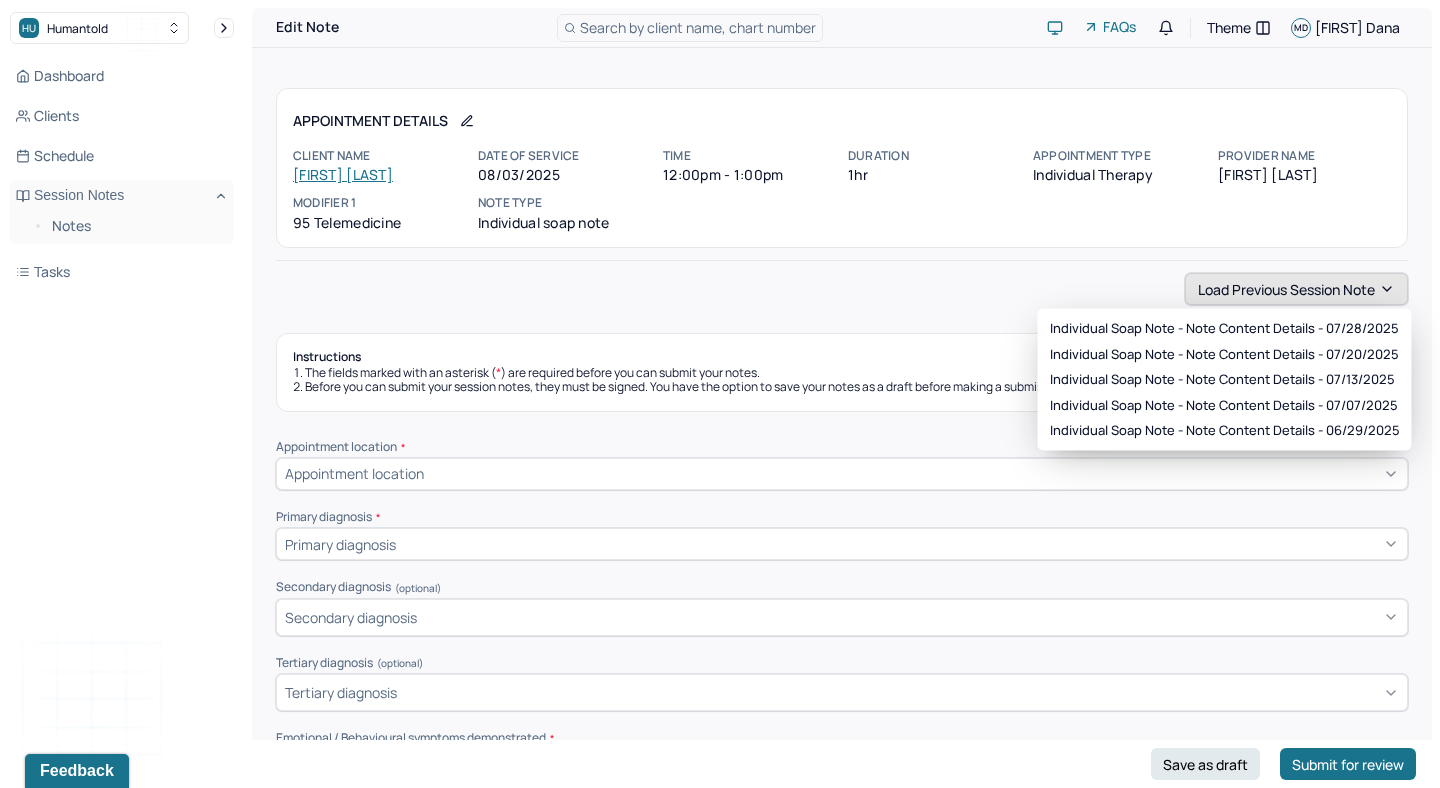click on "Load previous session note" at bounding box center (1296, 289) 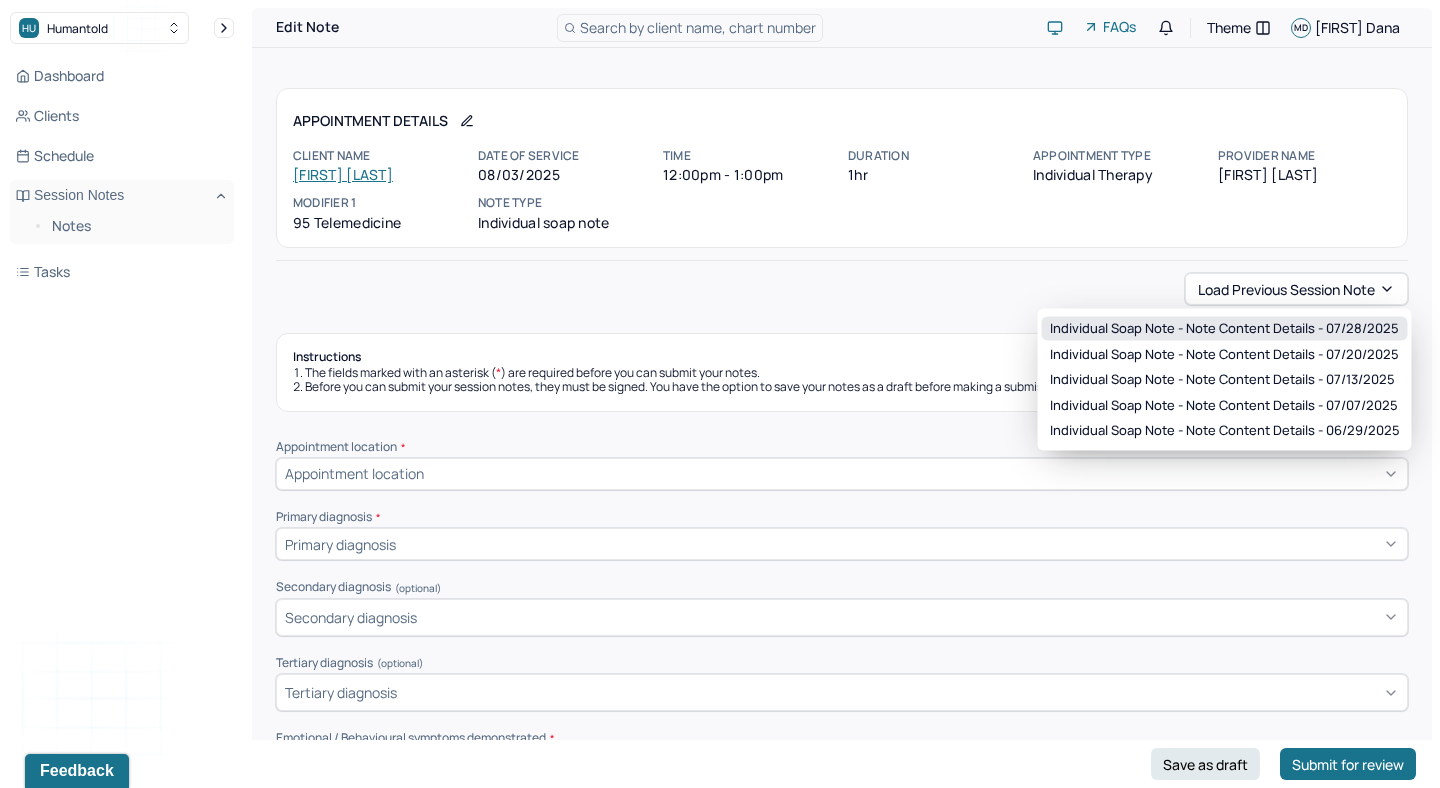 click on "Individual soap note   - Note content Details -   07/28/2025" at bounding box center (1224, 329) 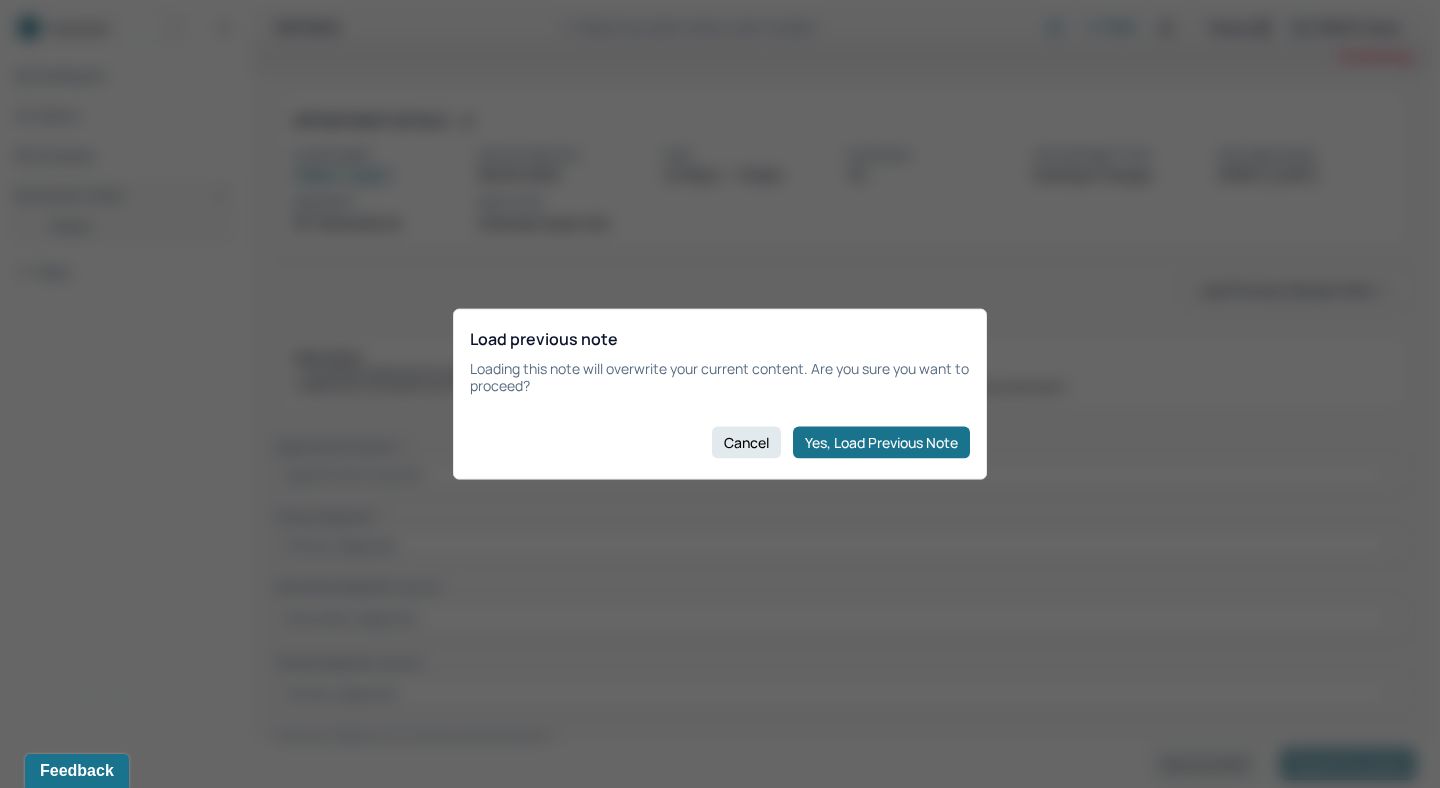 click on "Yes, Load Previous Note" at bounding box center (881, 442) 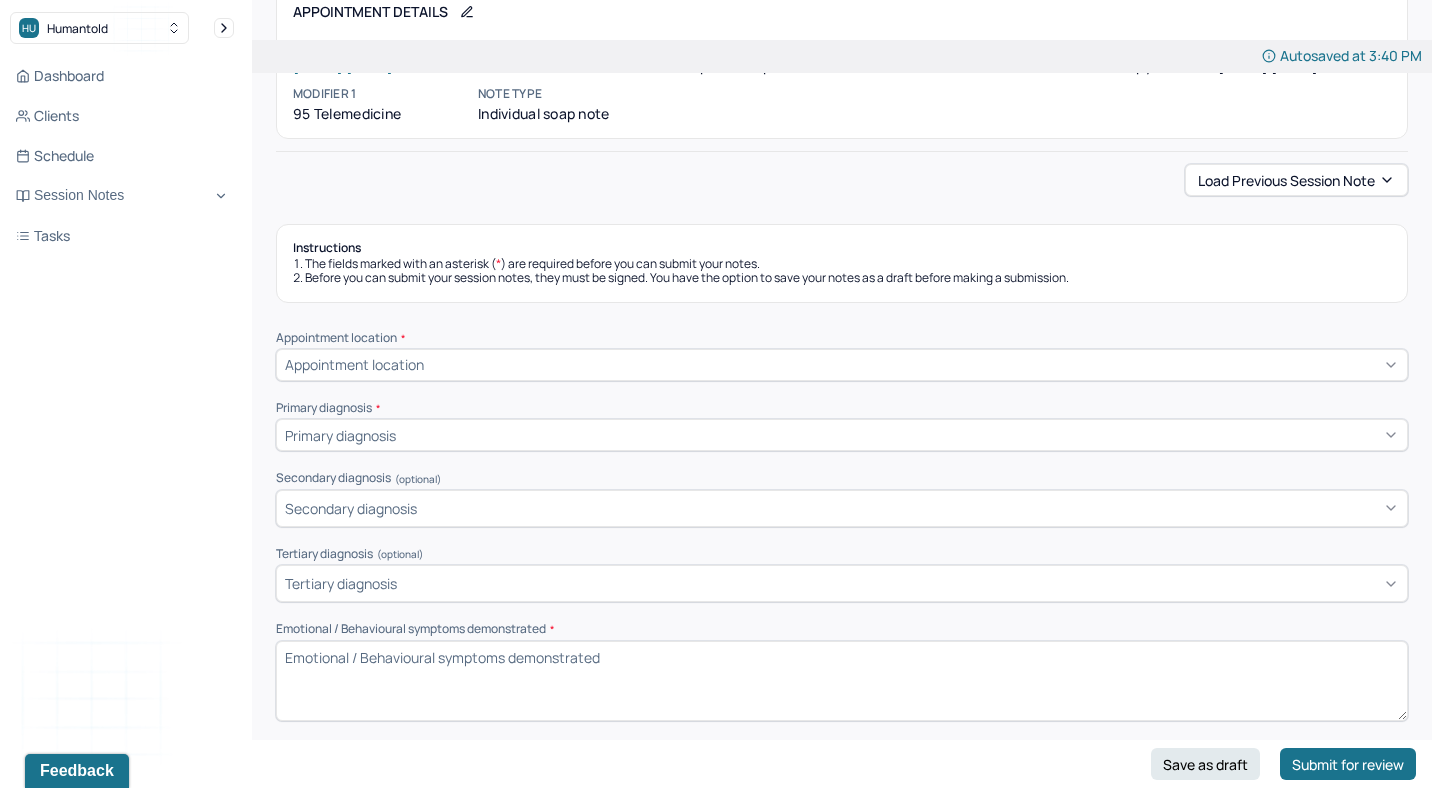 scroll, scrollTop: 0, scrollLeft: 0, axis: both 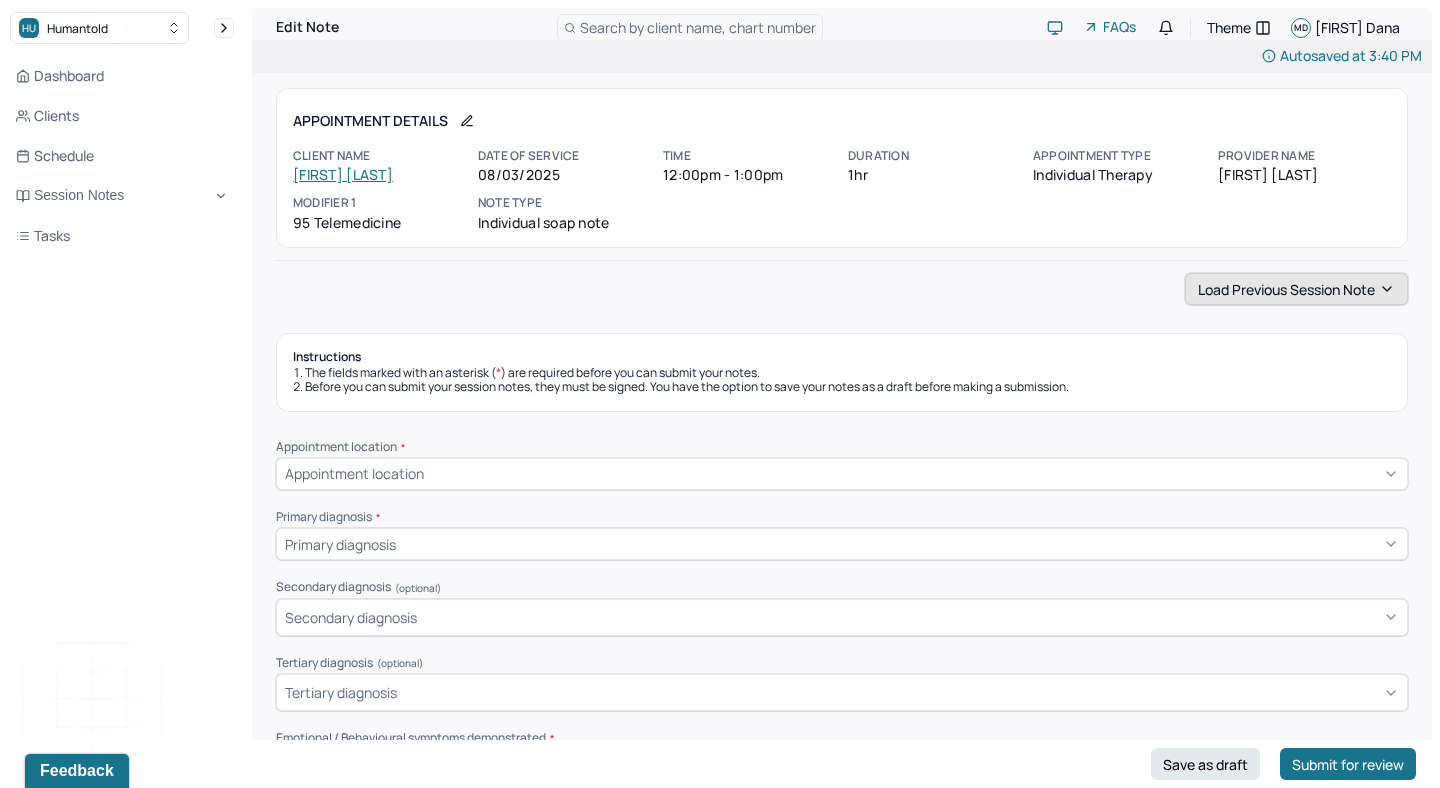 click on "Load previous session note" at bounding box center (1296, 289) 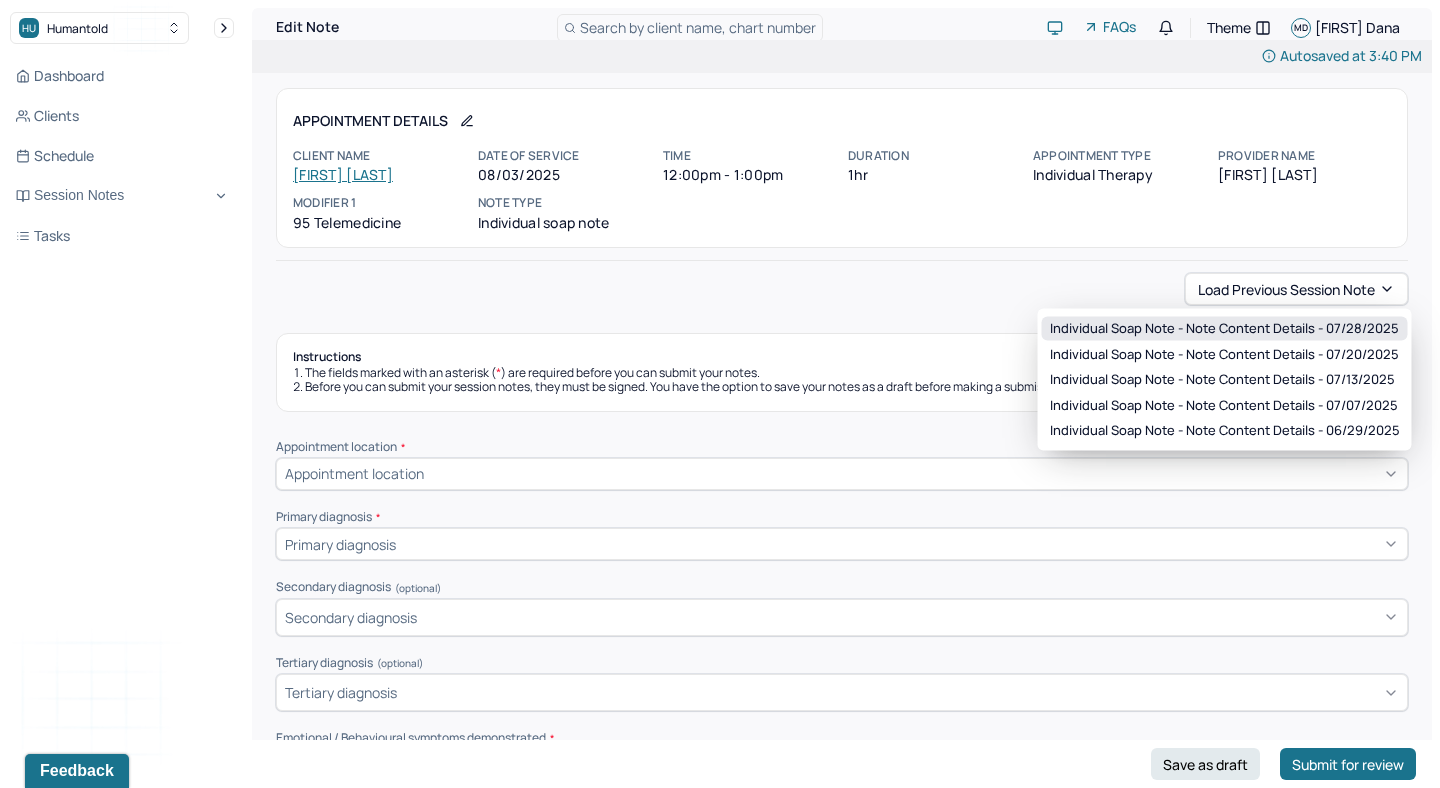 click on "Individual soap note   - Note content Details -   07/28/2025" at bounding box center (1224, 329) 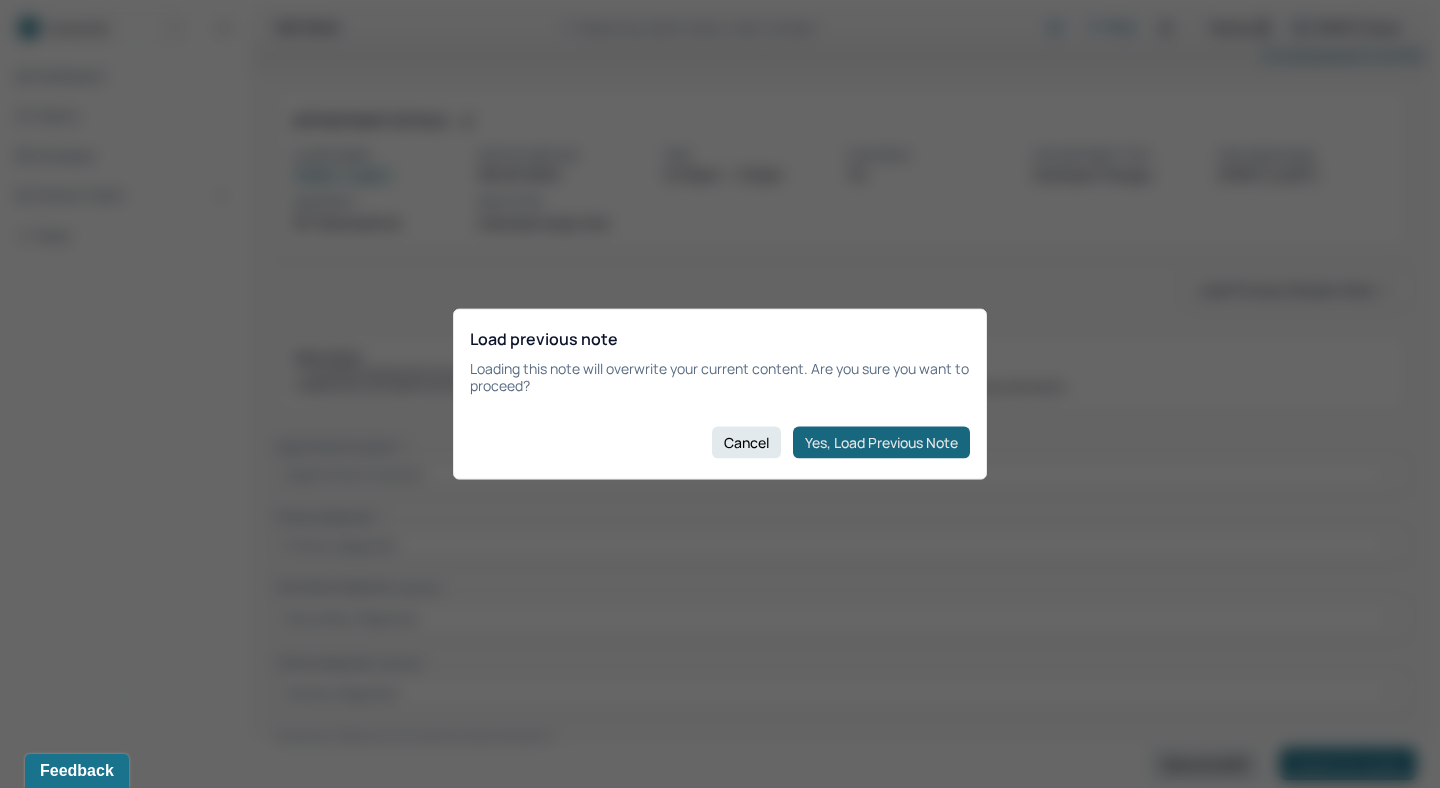 click on "Yes, Load Previous Note" at bounding box center (881, 442) 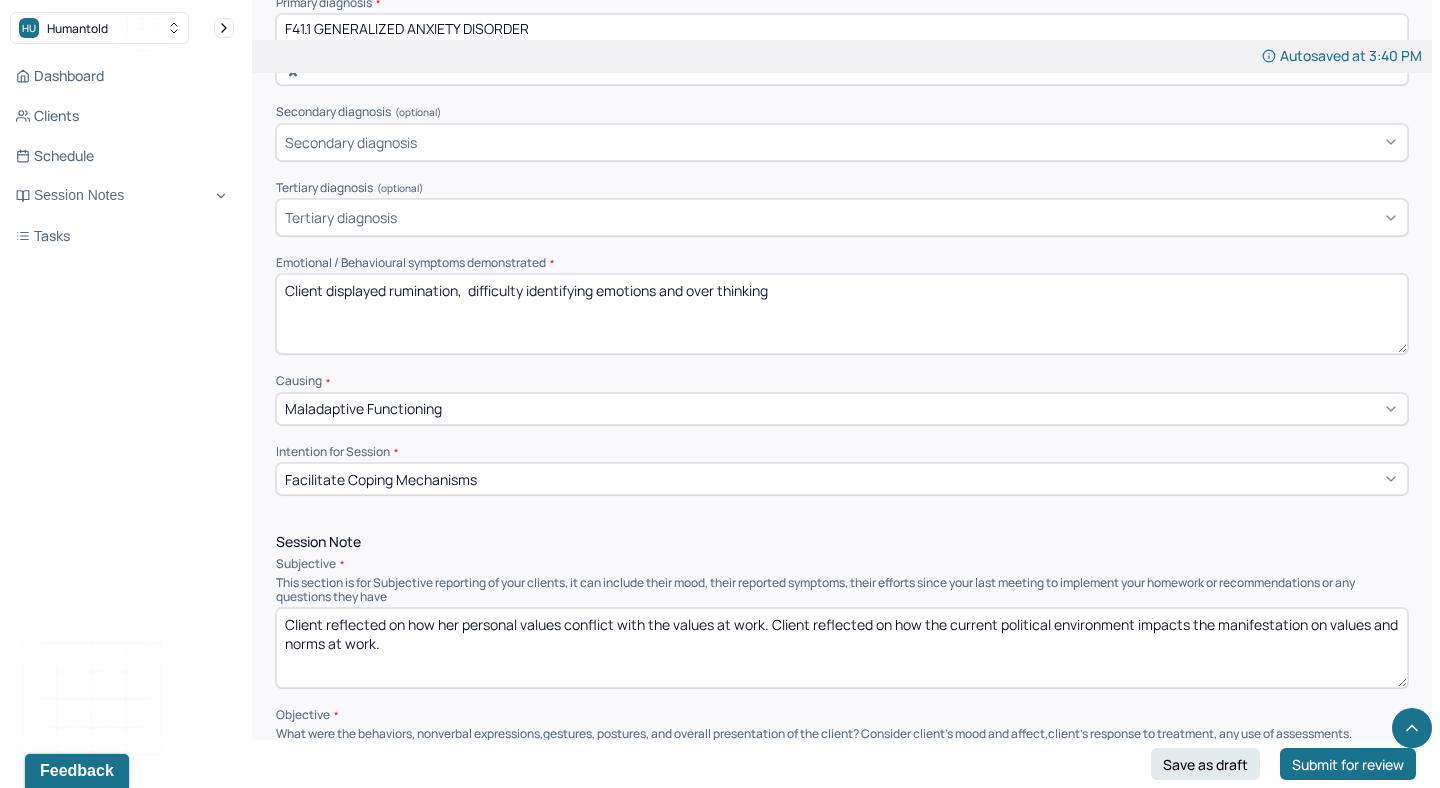 scroll, scrollTop: 729, scrollLeft: 0, axis: vertical 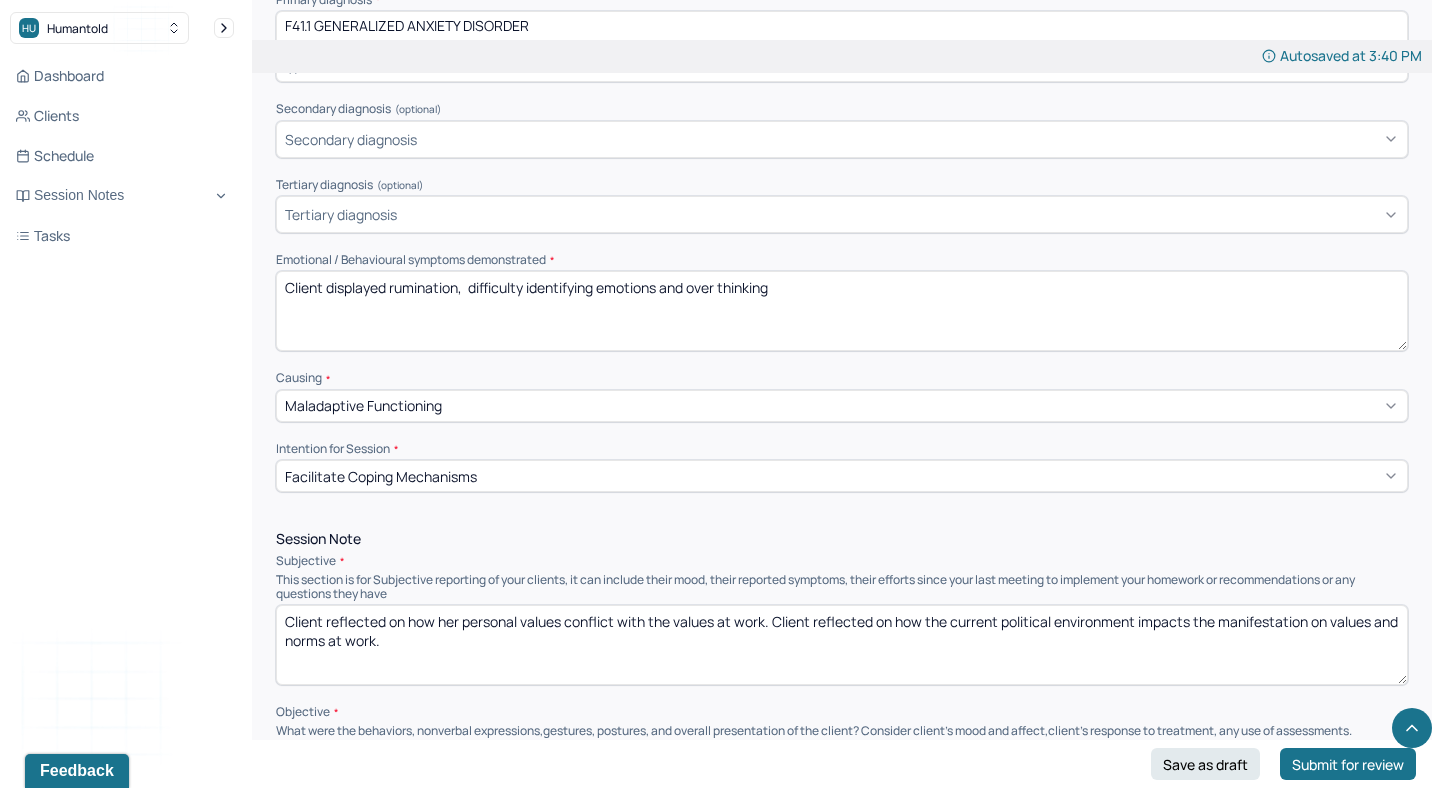 drag, startPoint x: 392, startPoint y: 246, endPoint x: 924, endPoint y: 303, distance: 535.04486 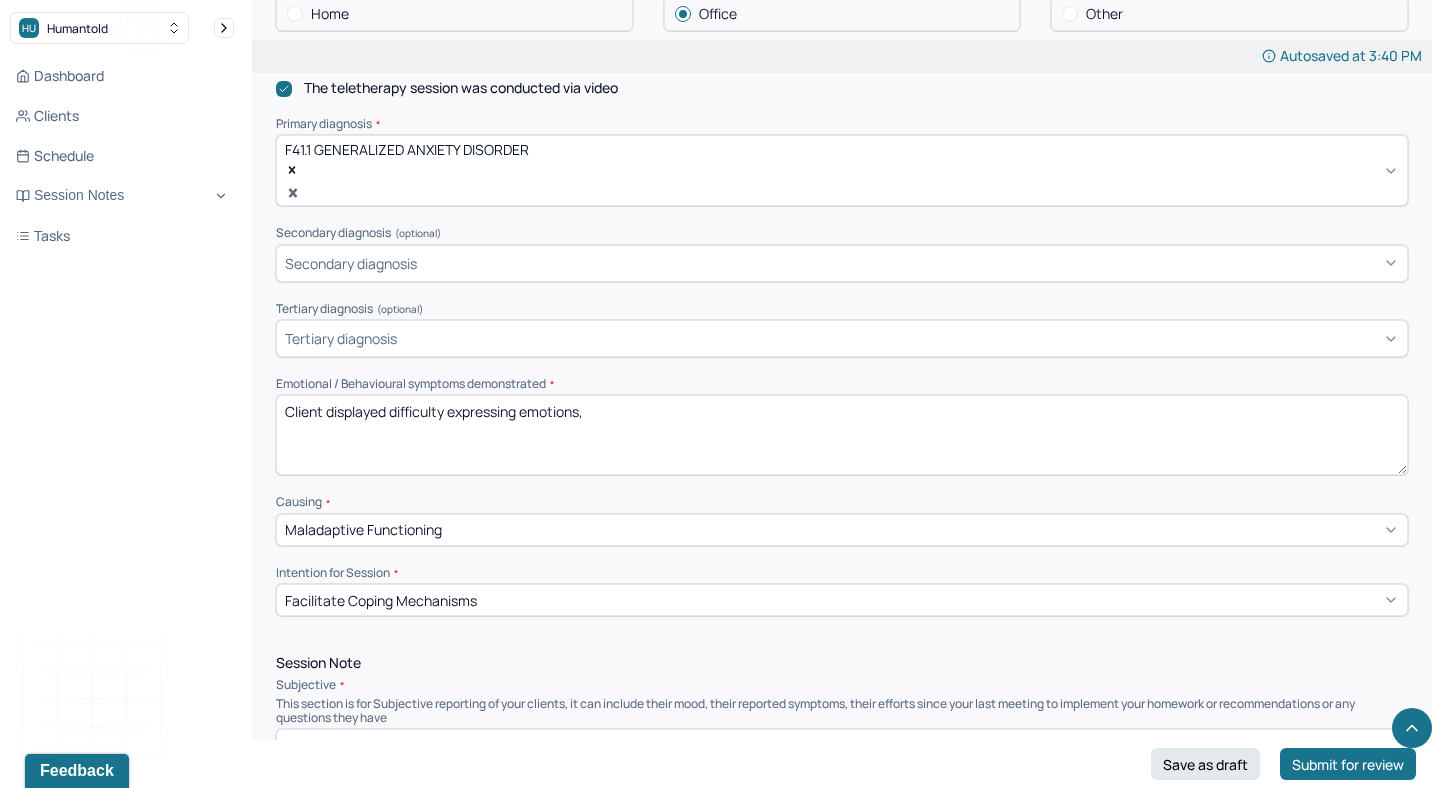 scroll, scrollTop: 604, scrollLeft: 0, axis: vertical 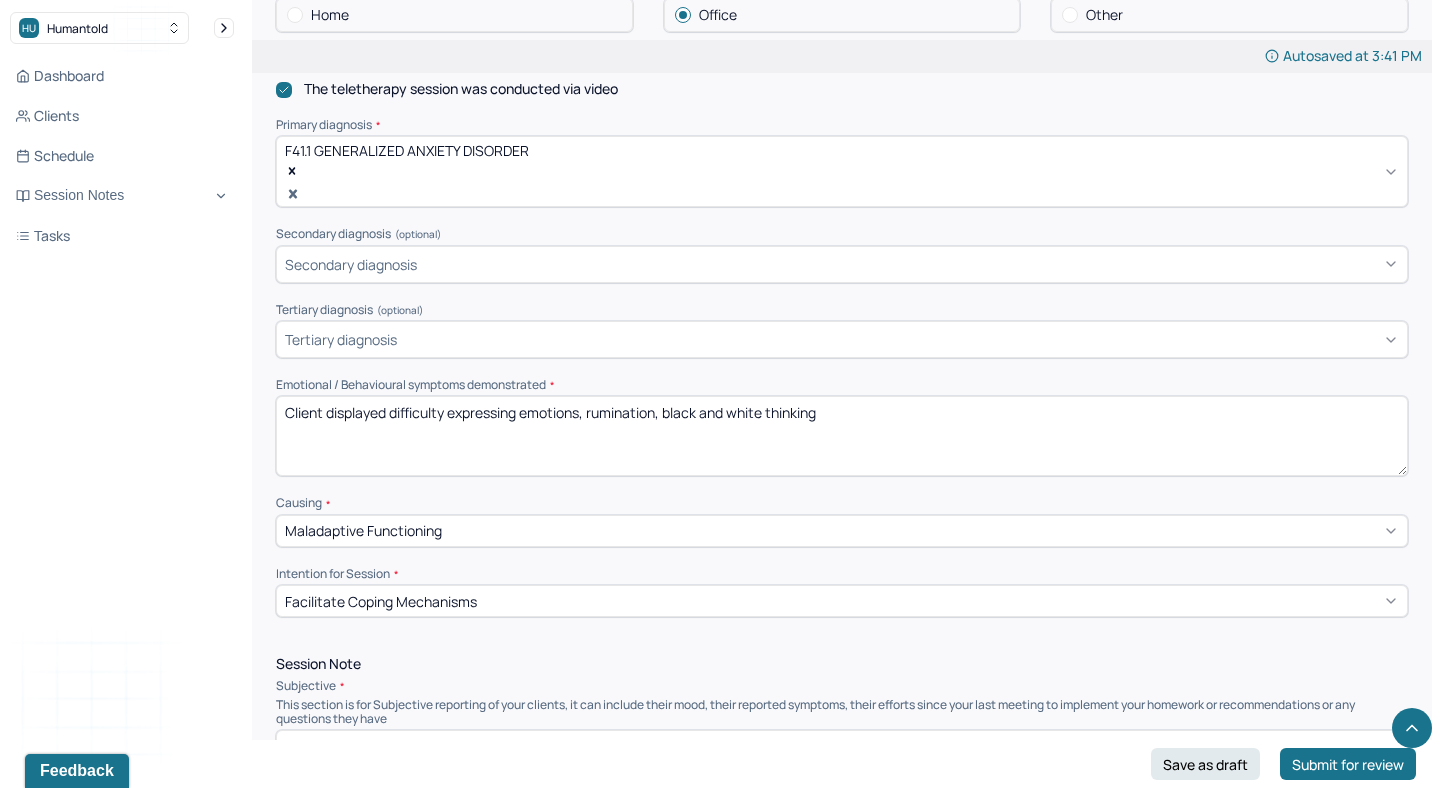 drag, startPoint x: 824, startPoint y: 374, endPoint x: 392, endPoint y: 379, distance: 432.02893 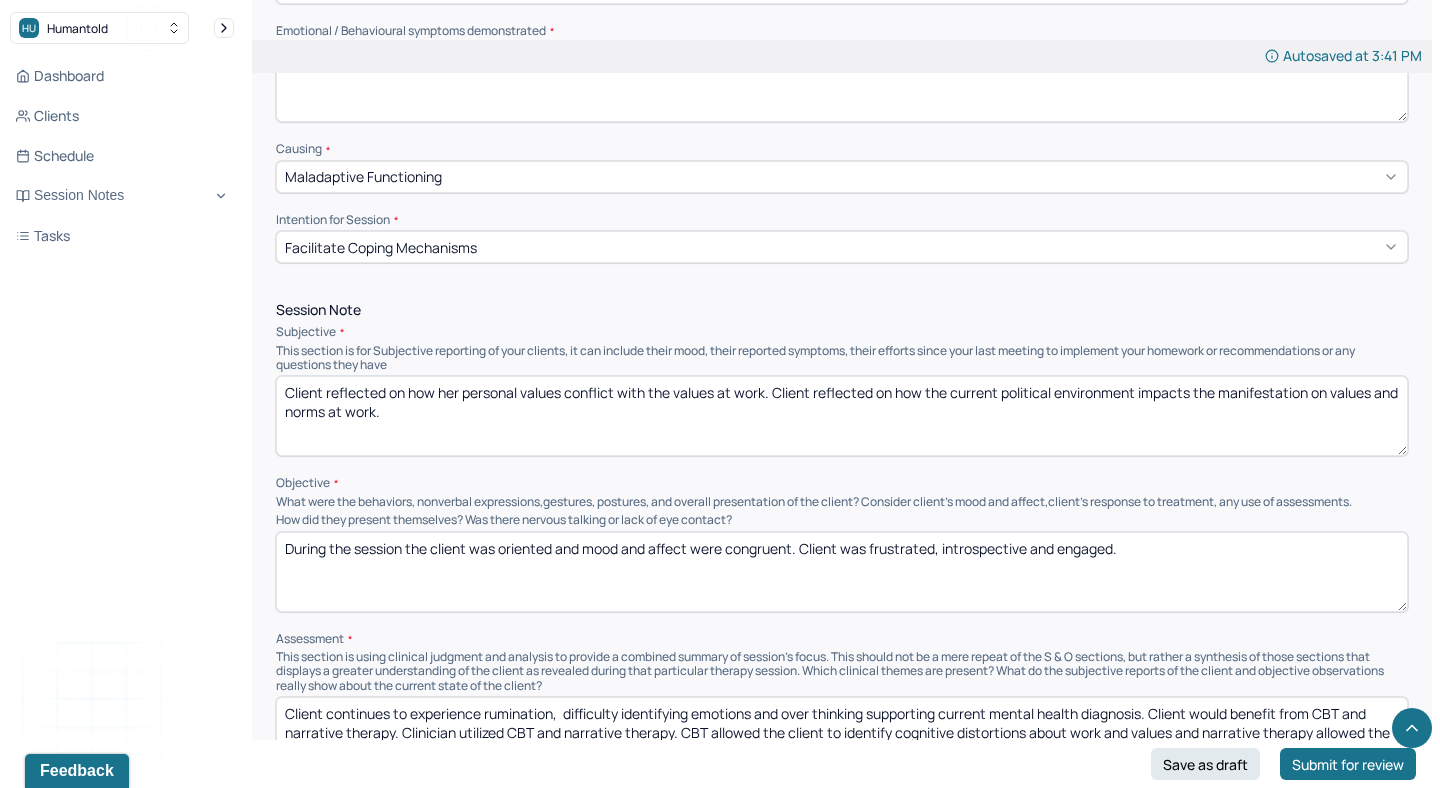 scroll, scrollTop: 982, scrollLeft: 0, axis: vertical 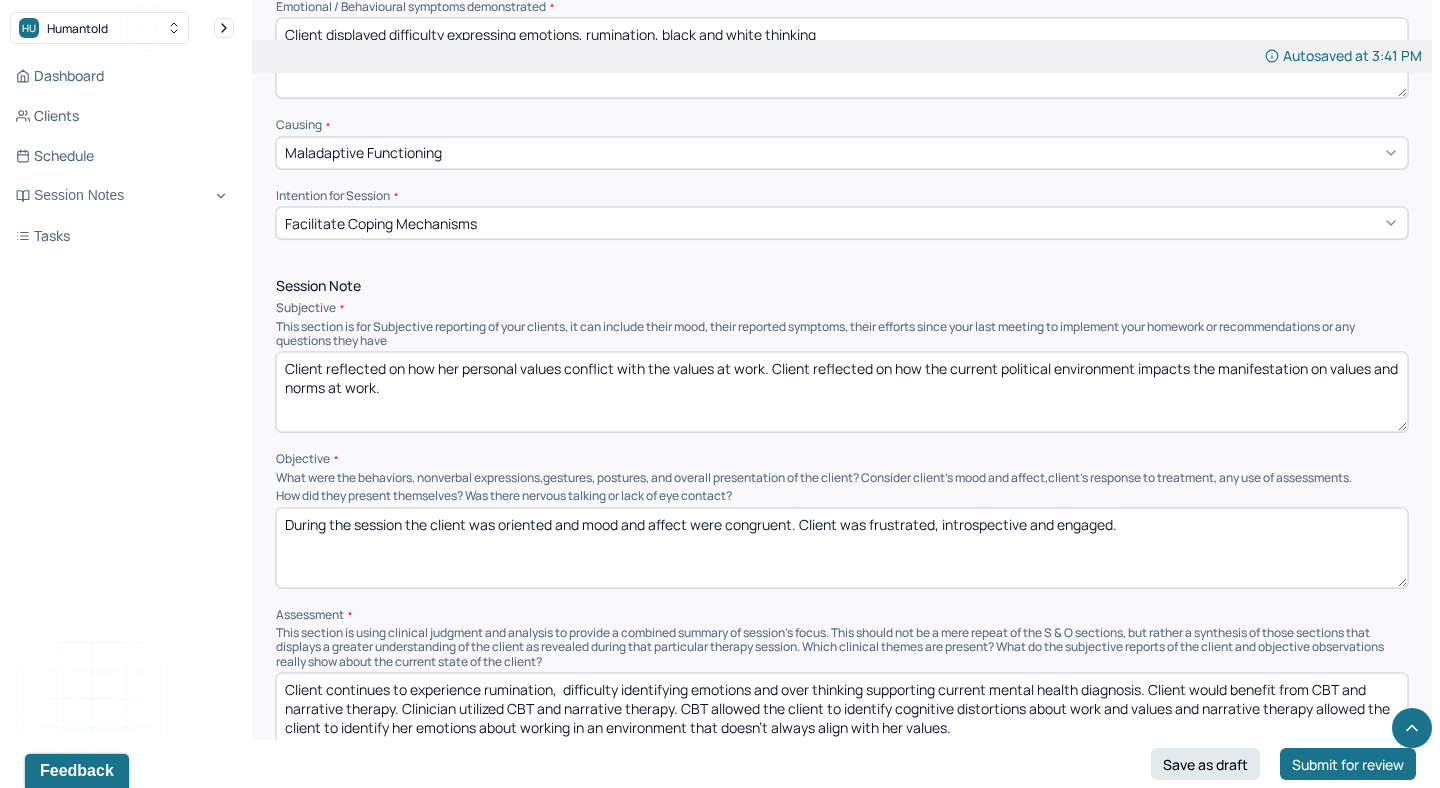 type on "Client displayed difficulty expressing emotions, rumination, black and white thinking" 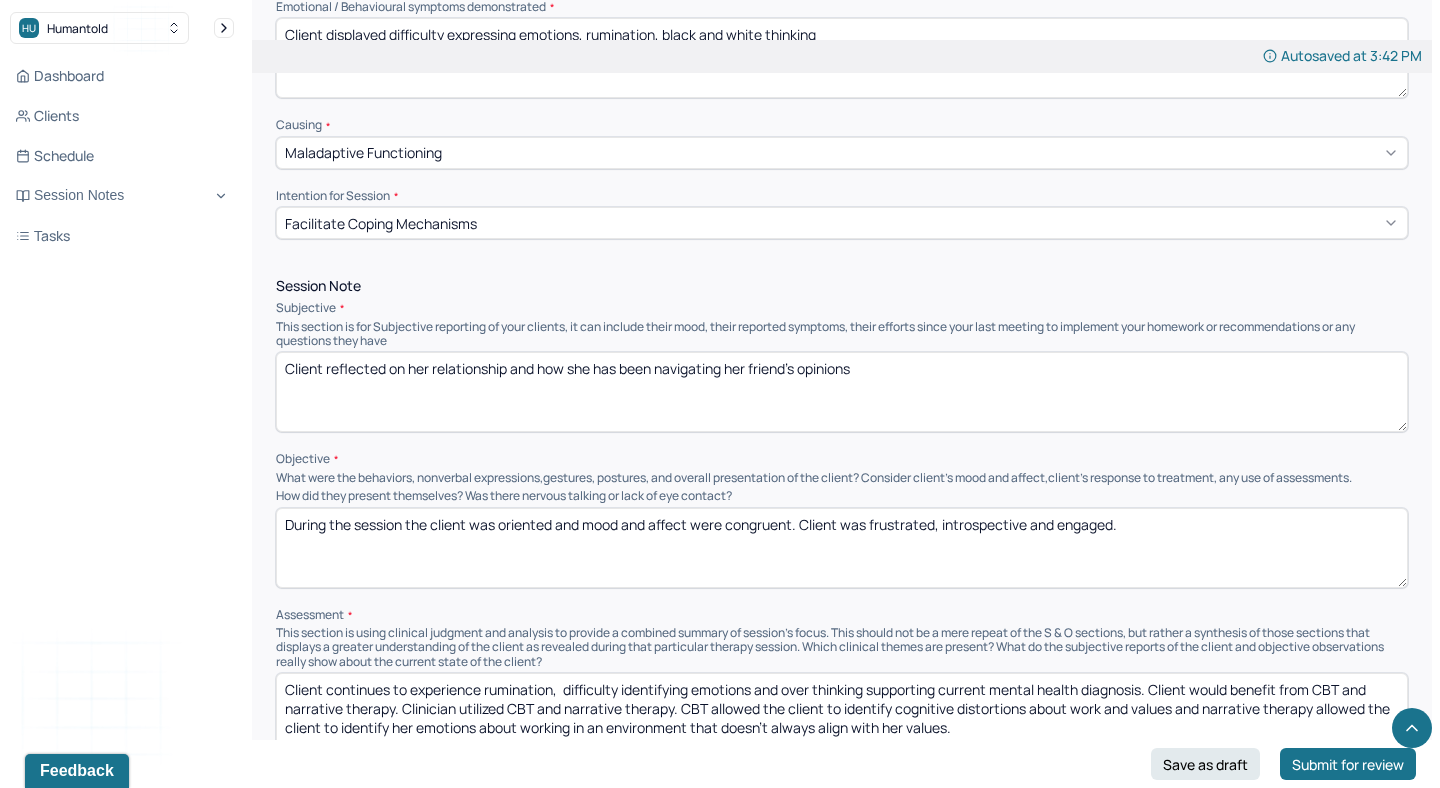 type on "Client reflected on her relationship and how she has been navigating her friend's opinions" 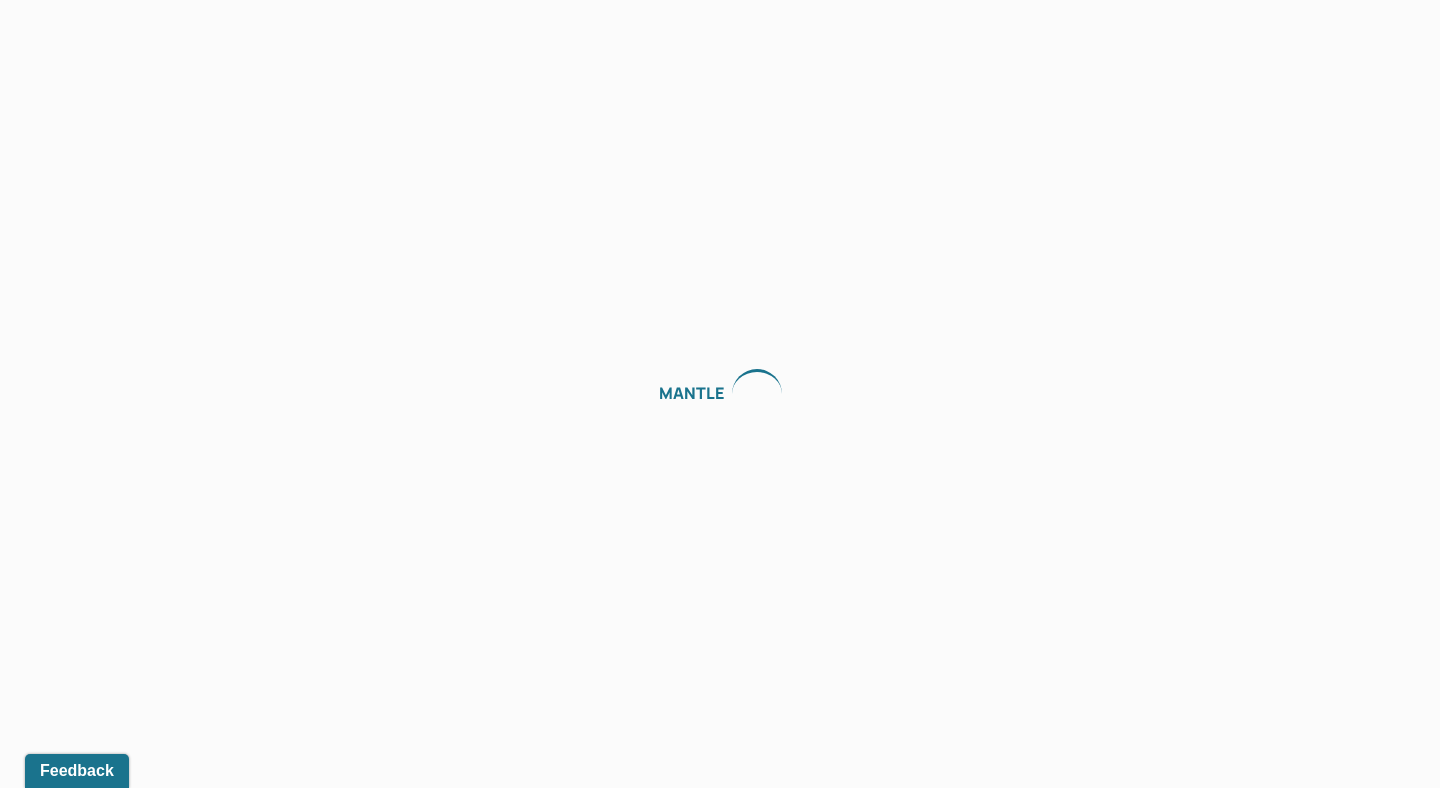 scroll, scrollTop: 0, scrollLeft: 0, axis: both 